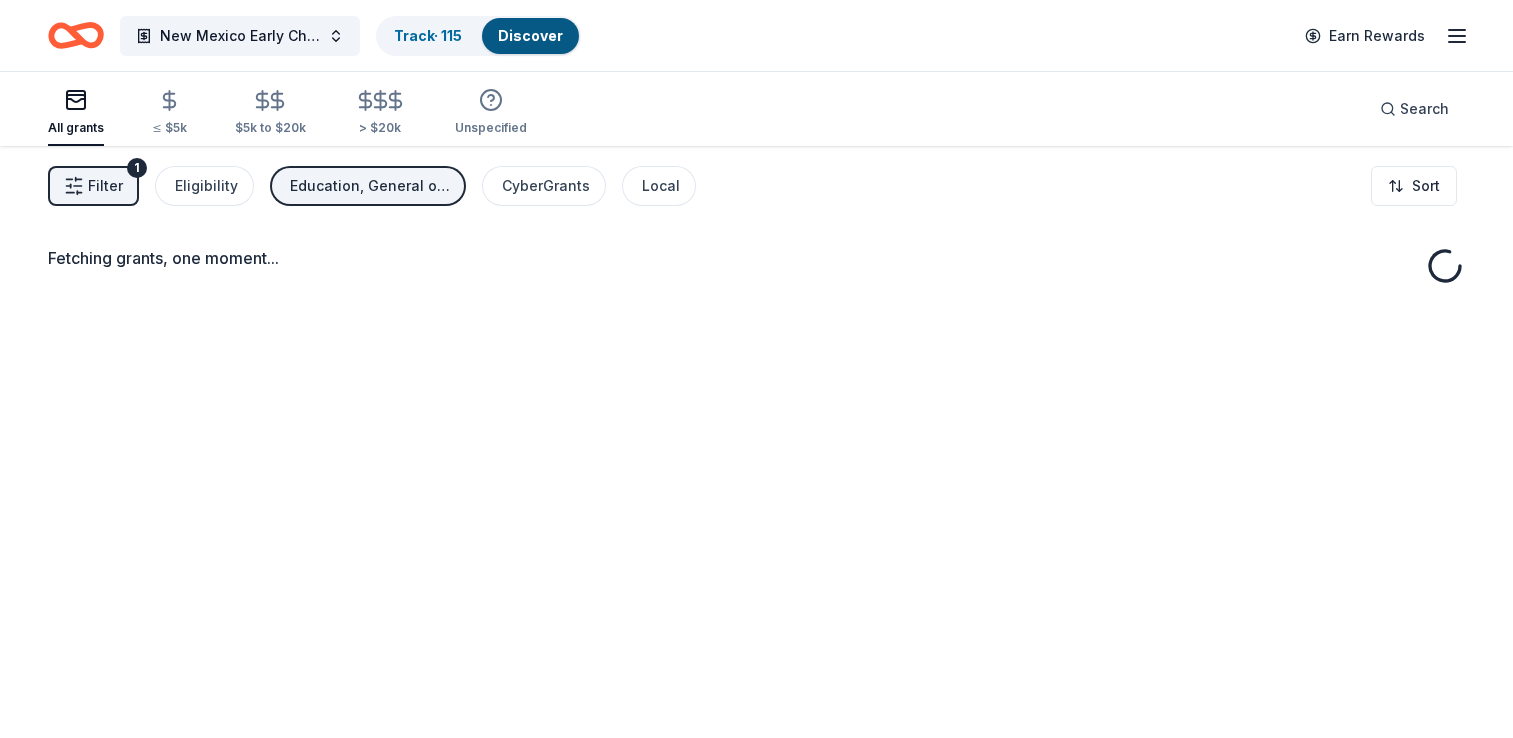 scroll, scrollTop: 0, scrollLeft: 0, axis: both 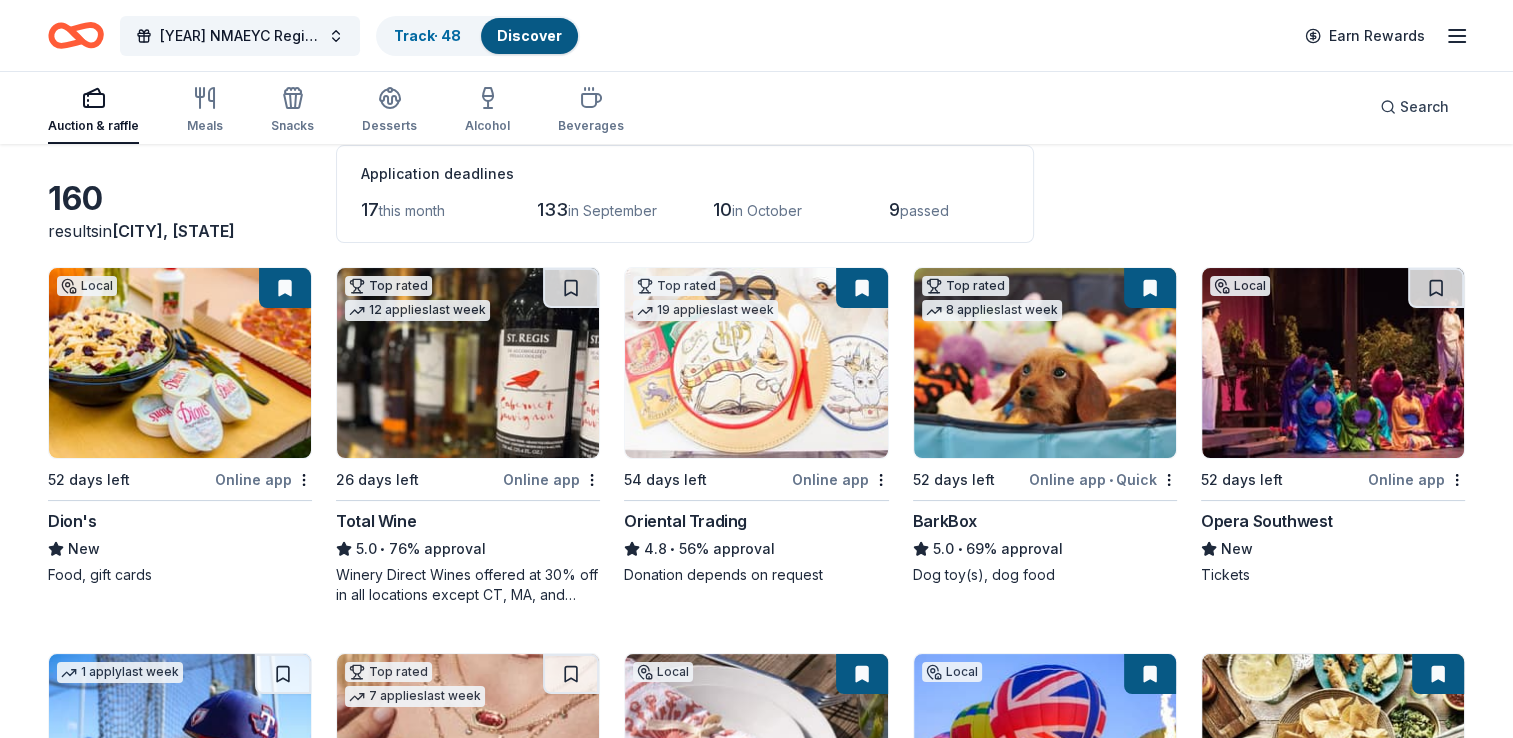 click at bounding box center [1333, 363] 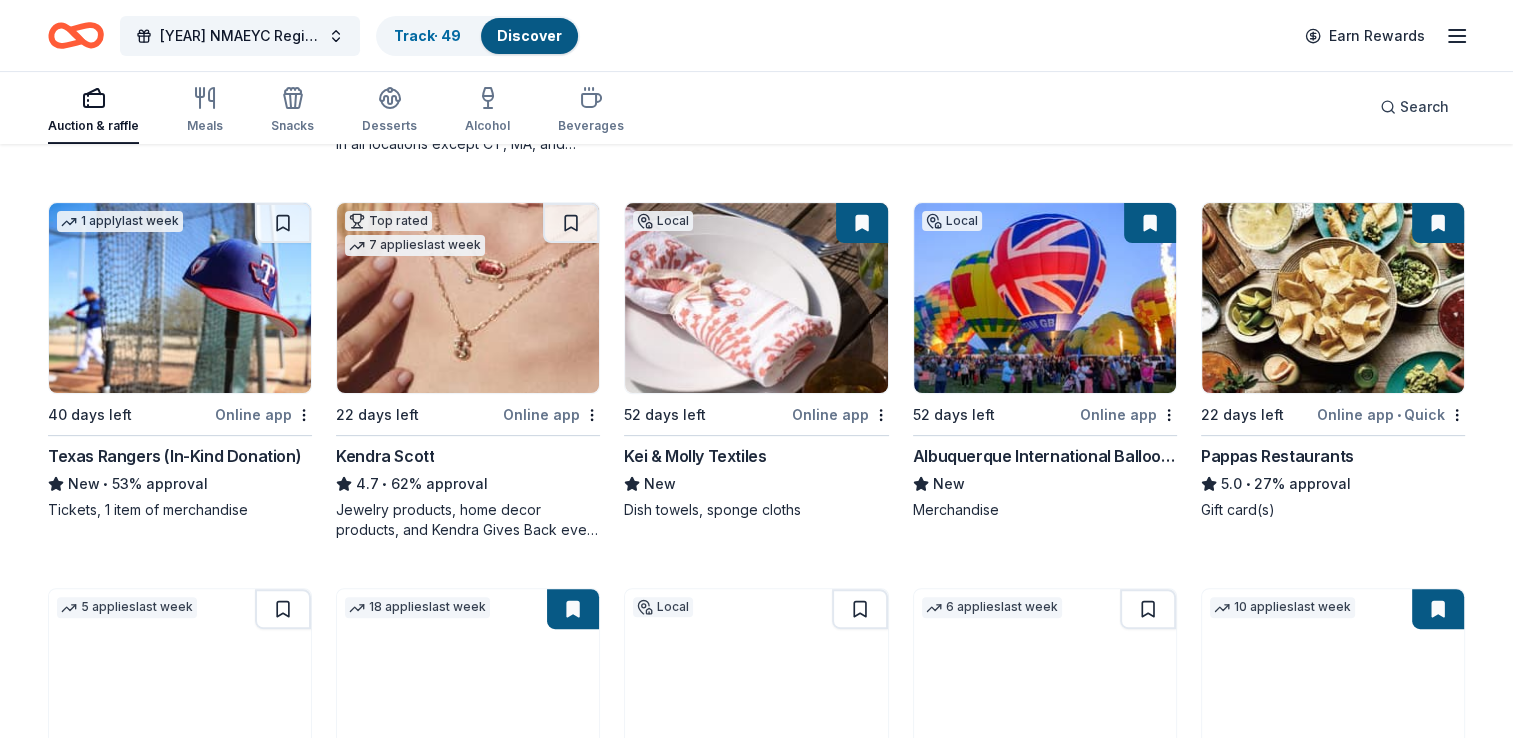 scroll, scrollTop: 559, scrollLeft: 0, axis: vertical 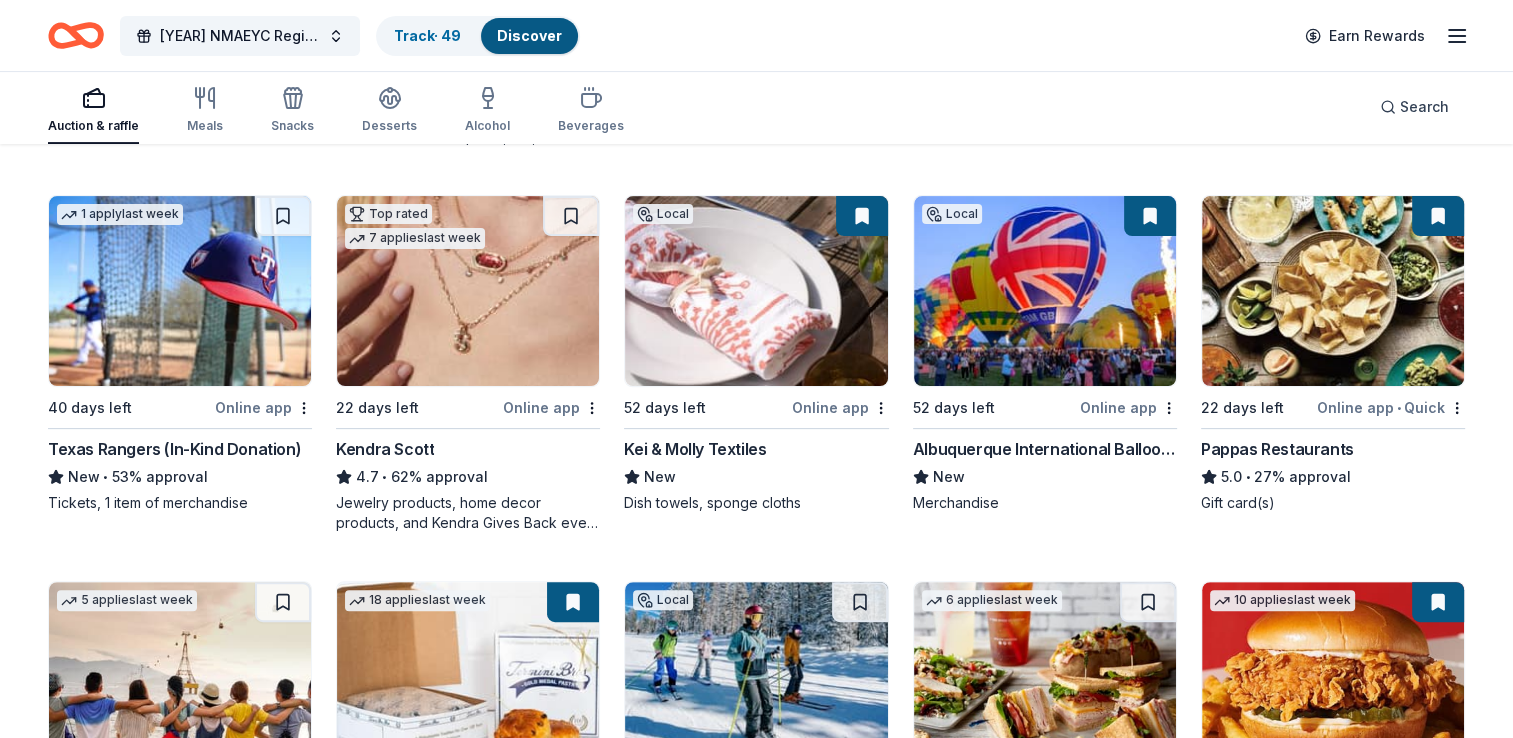 click at bounding box center [180, 291] 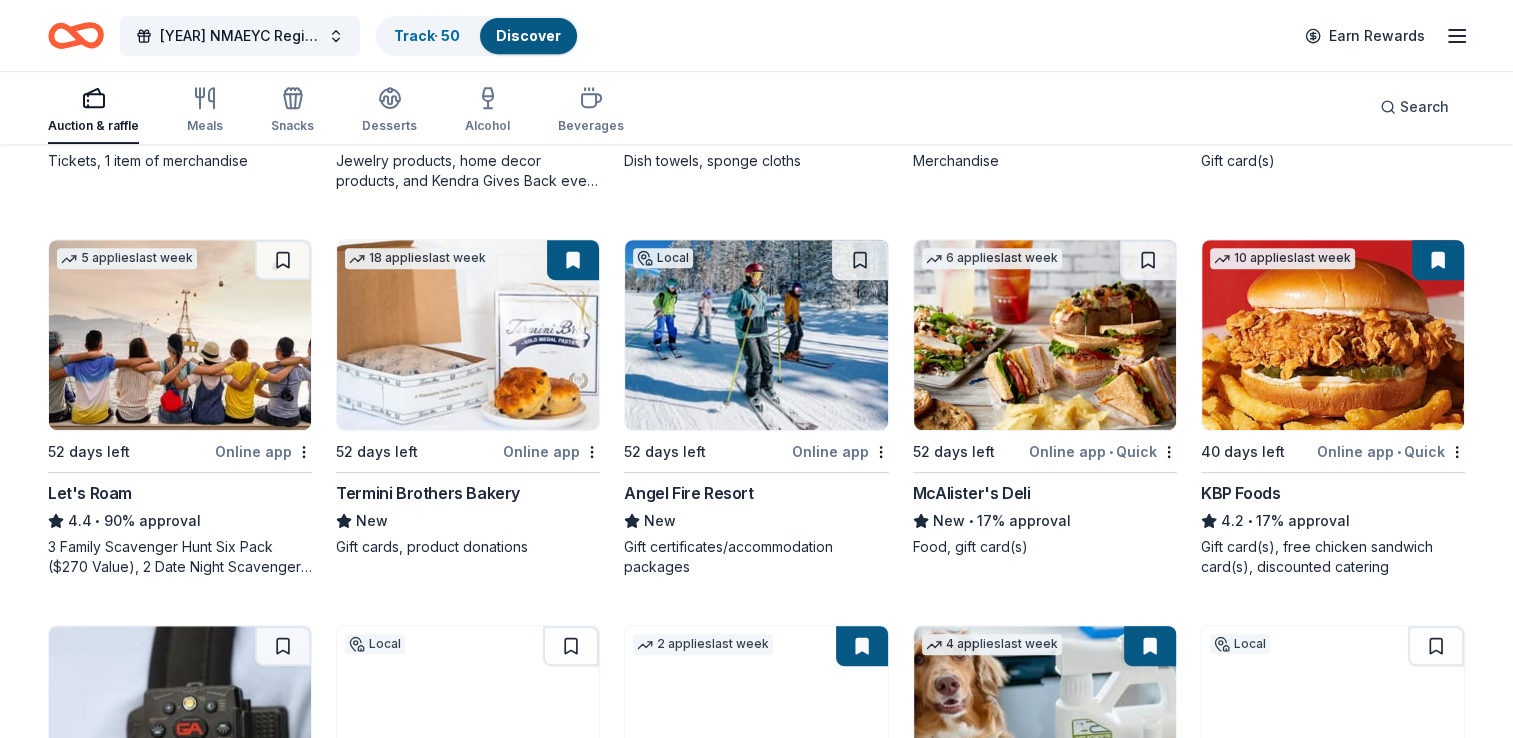 scroll, scrollTop: 911, scrollLeft: 0, axis: vertical 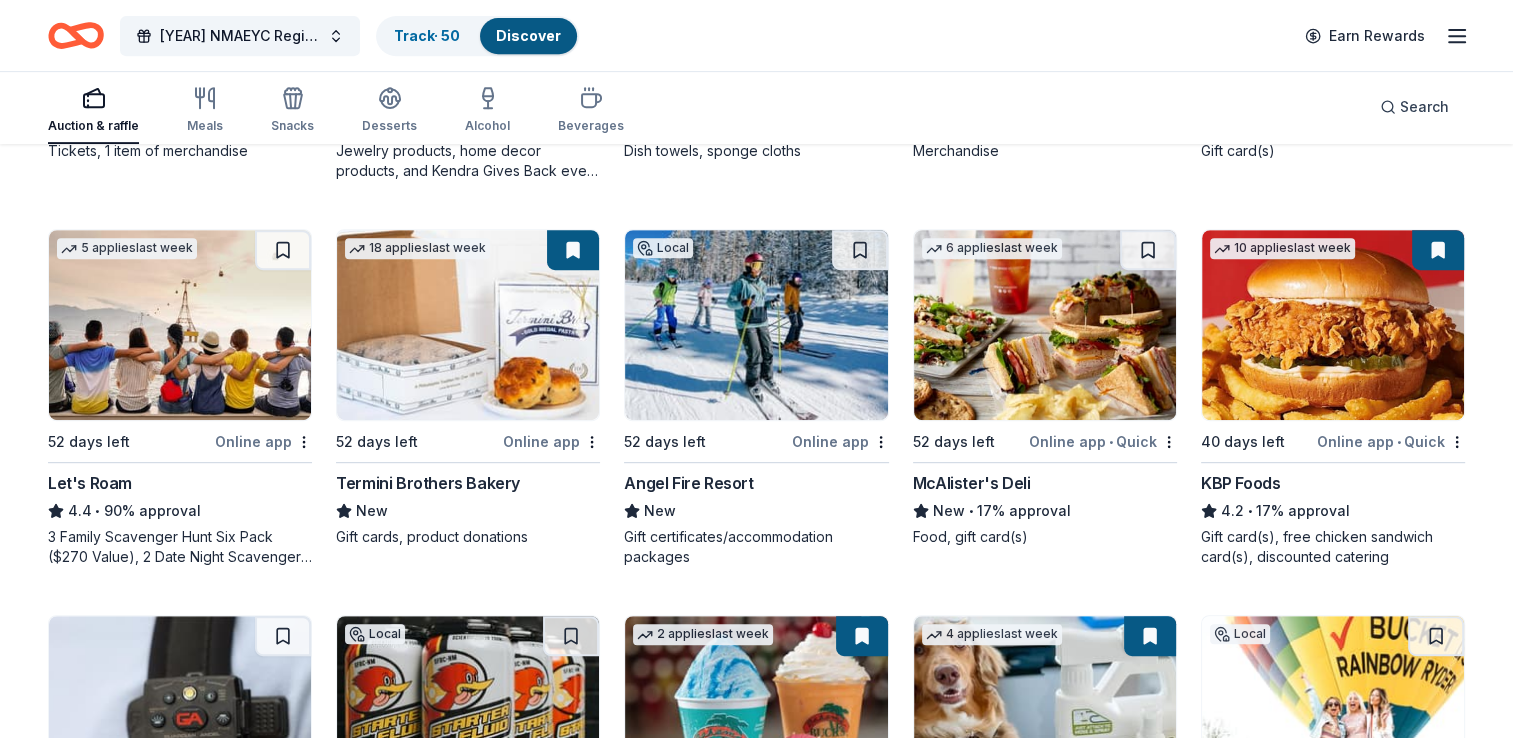 click at bounding box center [180, 325] 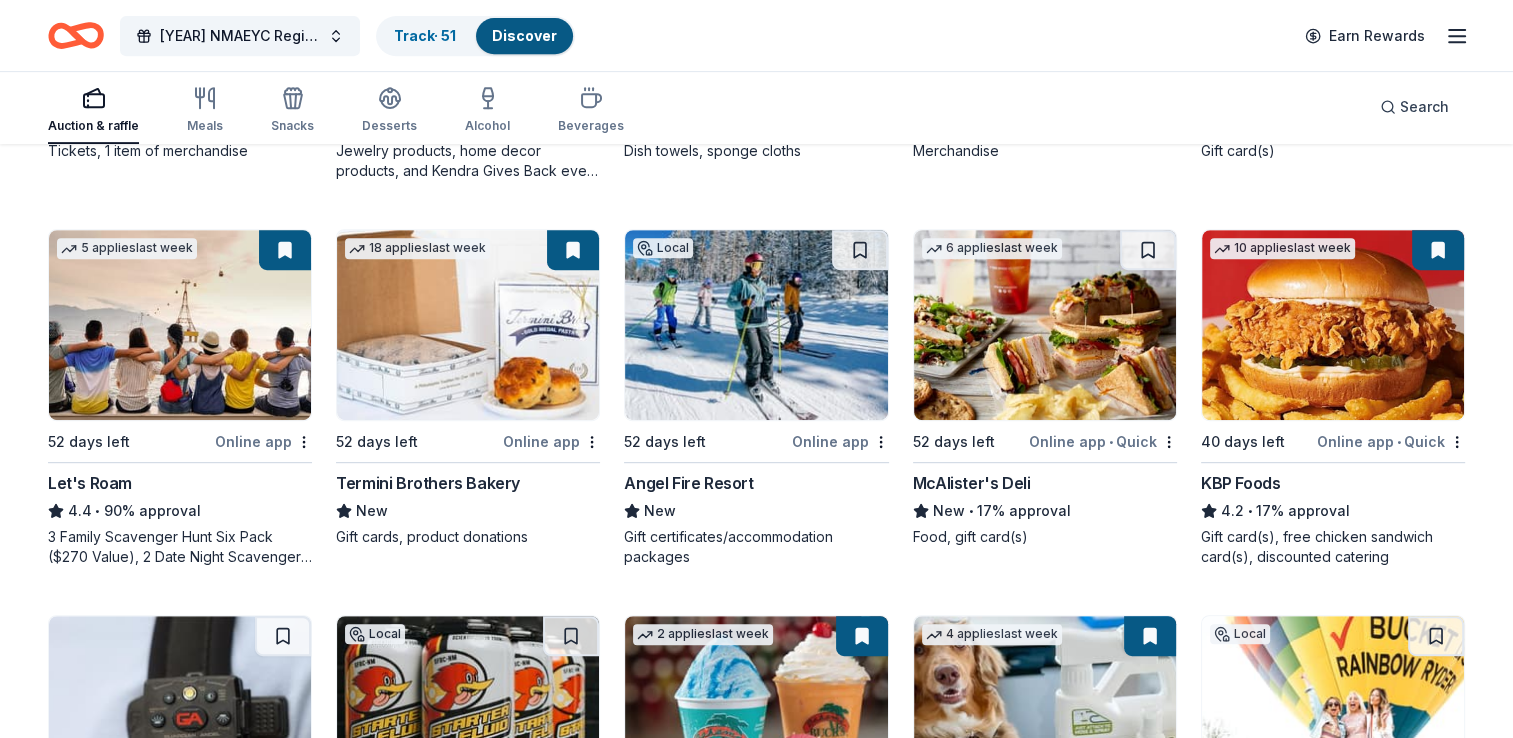 click at bounding box center [756, 325] 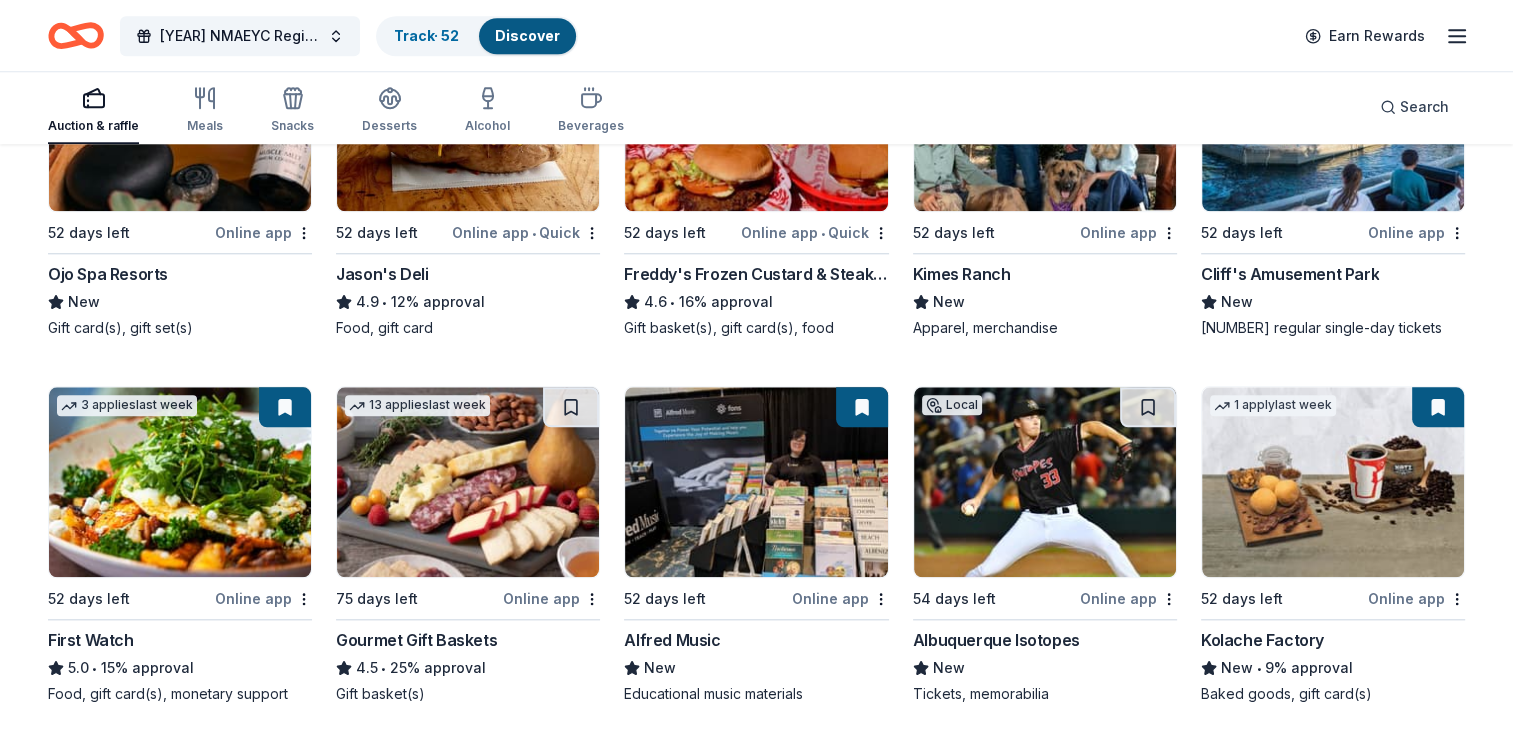 scroll, scrollTop: 1885, scrollLeft: 0, axis: vertical 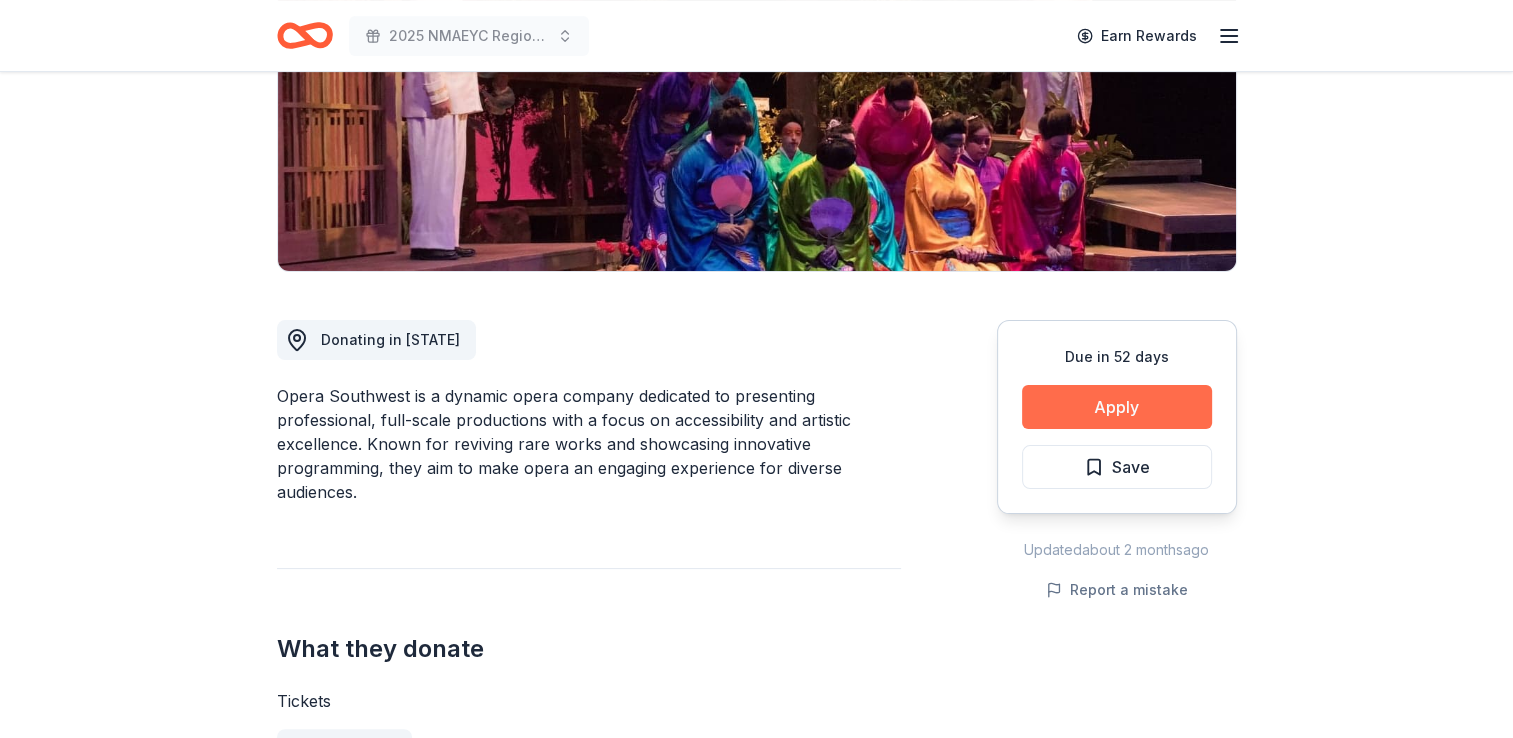 click on "Apply" at bounding box center (1117, 407) 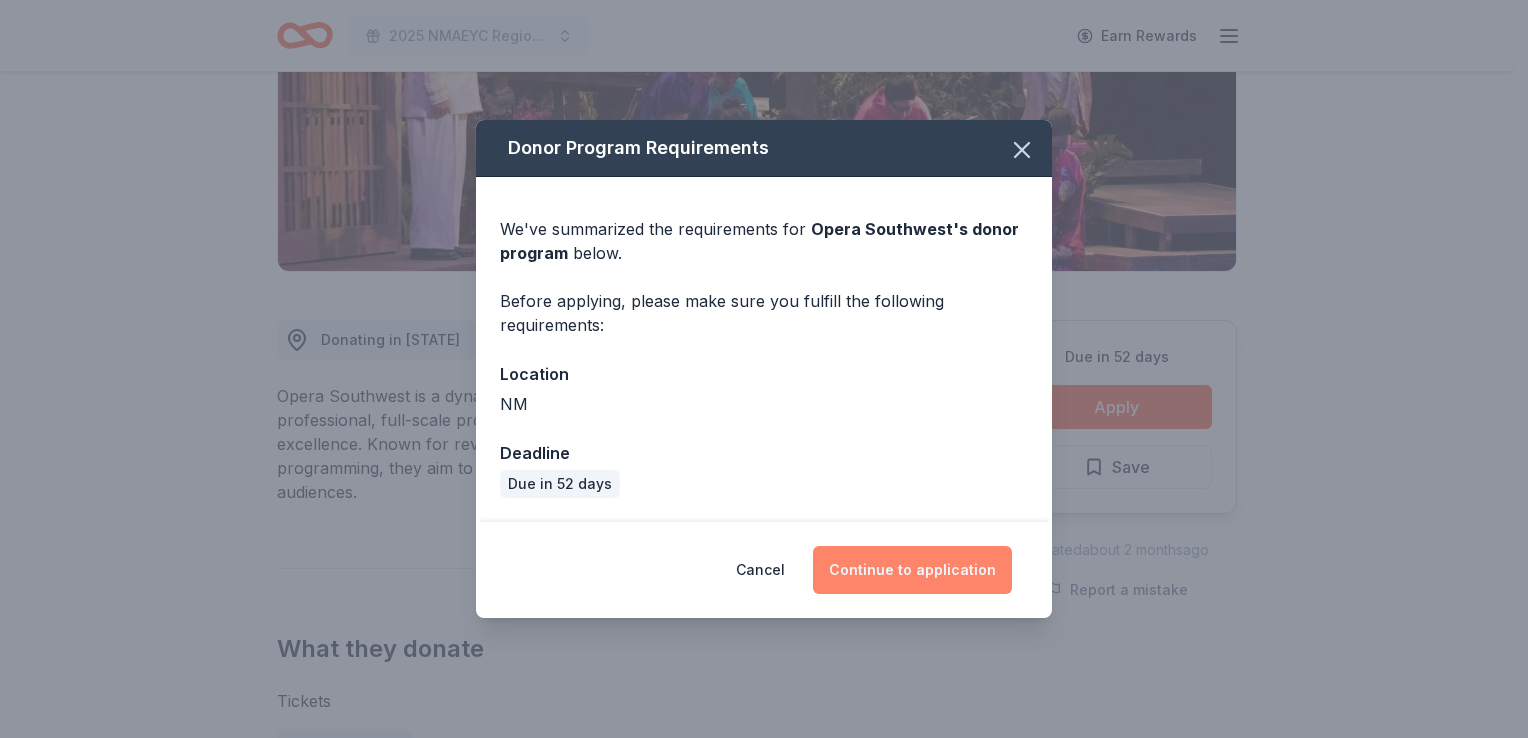 click on "Continue to application" at bounding box center (912, 570) 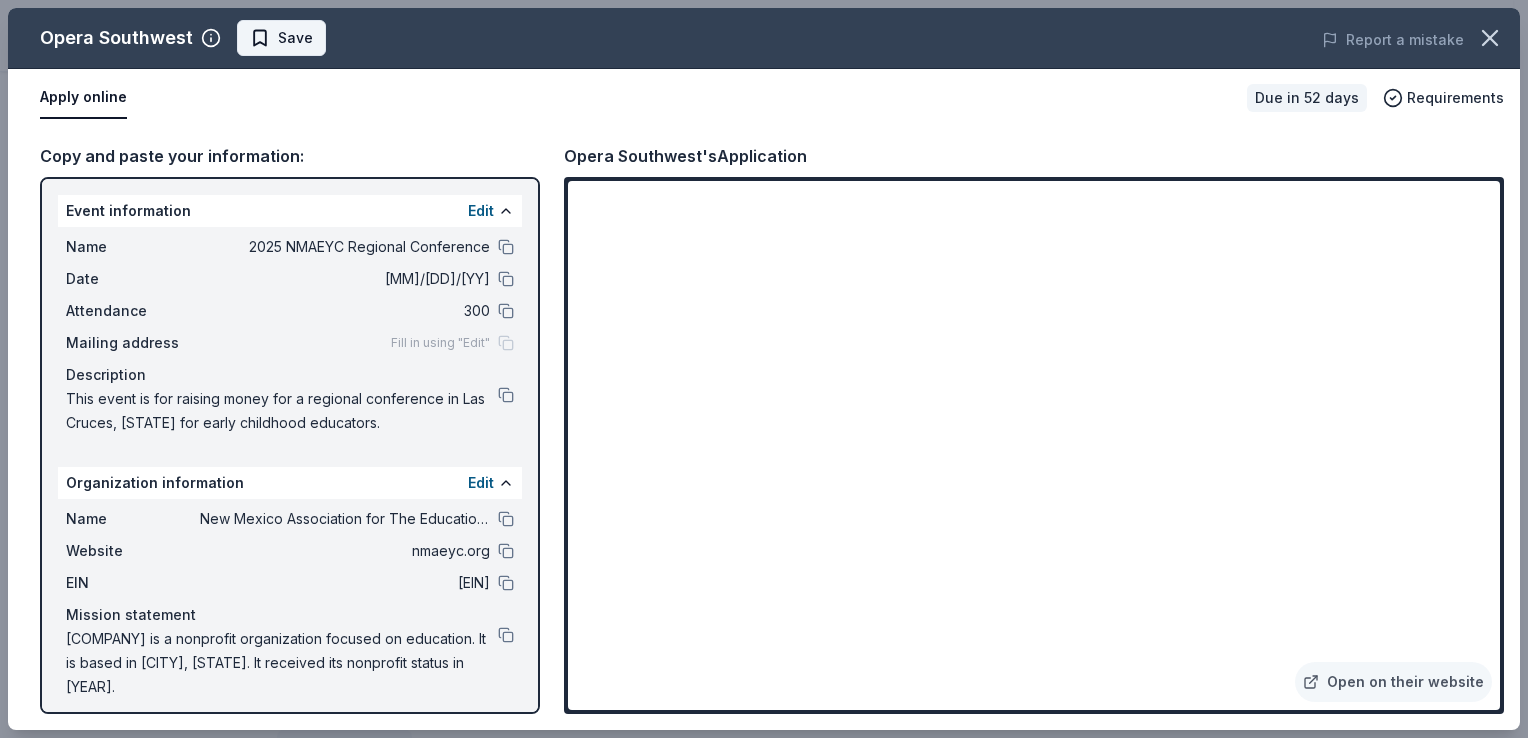 click on "Save" at bounding box center (295, 38) 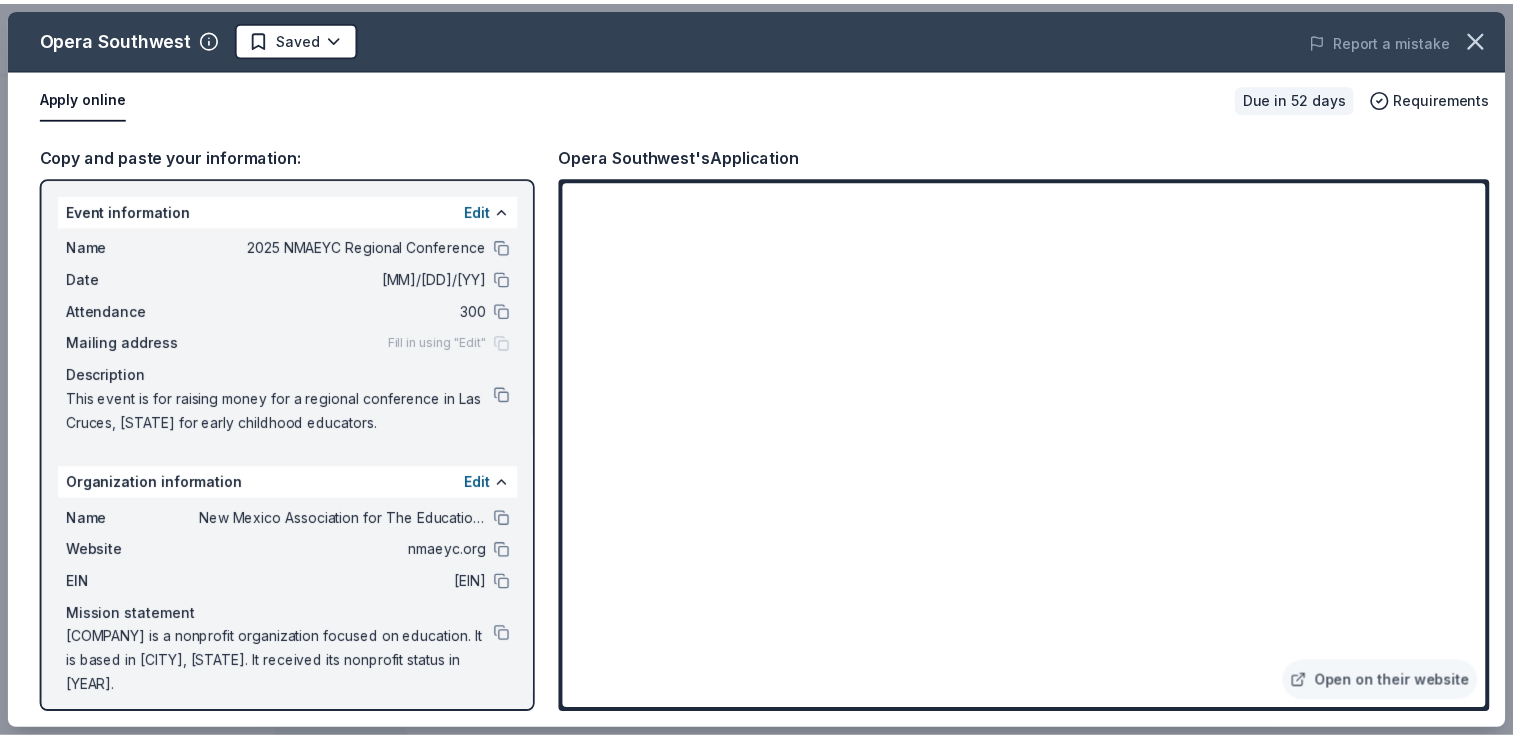 scroll, scrollTop: 0, scrollLeft: 0, axis: both 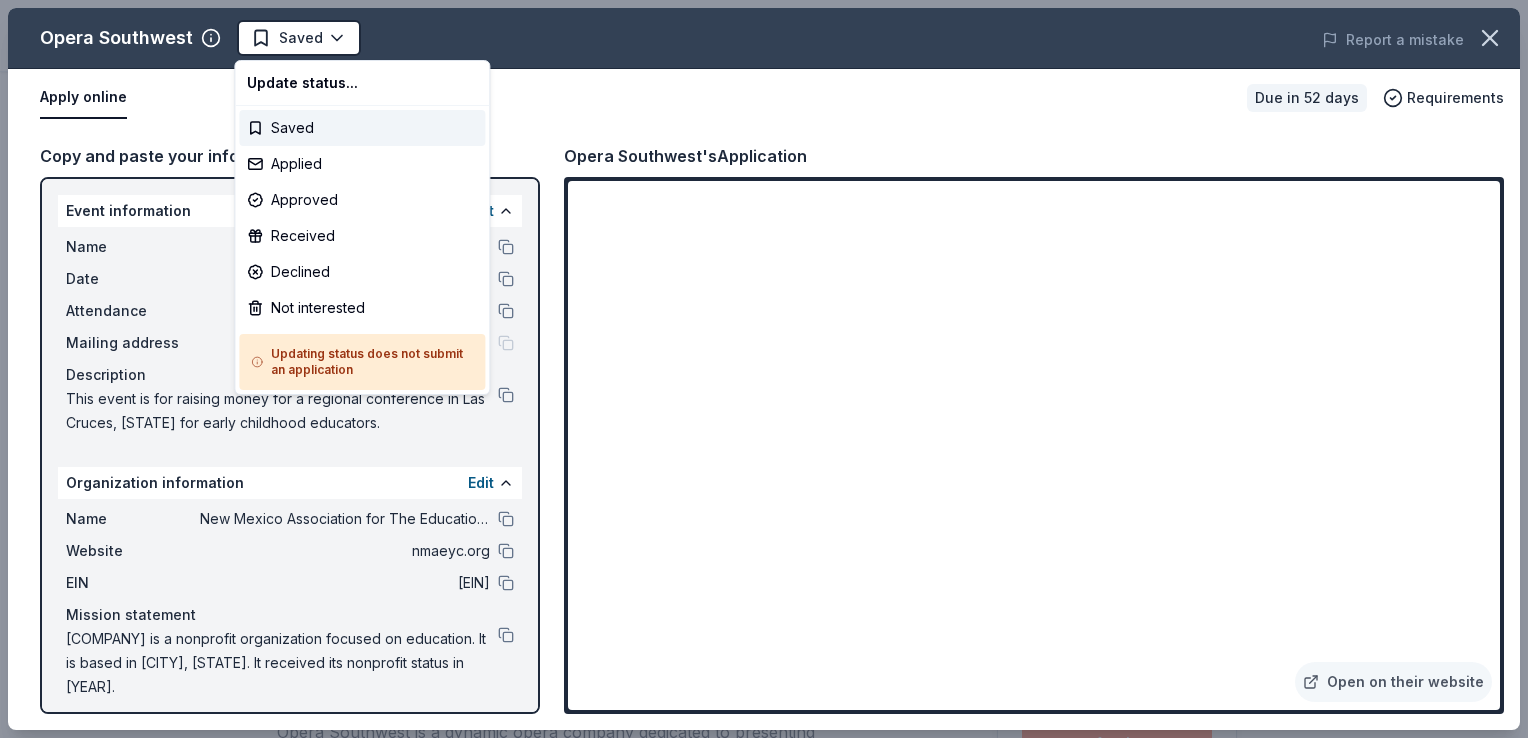 click on "2025 NMAEYC Regional Conference Saved Apply Due in 52 days Share Opera Southwest New Share Donating in NM Opera Southwest is a dynamic opera company dedicated to presenting professional, full-scale productions with a focus on accessibility and artistic excellence. Known for reviving rare works and showcasing innovative programming, they aim to make opera an engaging experience for diverse audiences. What they donate Tickets Auction & raffle Donation is small & easy to send to guests Who they donate to Opera Southwest  hasn ' t listed any preferences or eligibility criteria. We ' re collecting data on   approval rate ; check back soon. We ' re collecting data on   donation value ; check back soon. Due in 52 days Apply Saved Updated  about 2 months  ago Report a mistake New Be the first to review this company! Leave a review Similar donors 10   applies  last week 40 days left Online app KBP Foods 4.2 Gift card(s), free chicken sandwich card(s), discounted catering Local 52 days left Online app New Local New New" at bounding box center (764, 369) 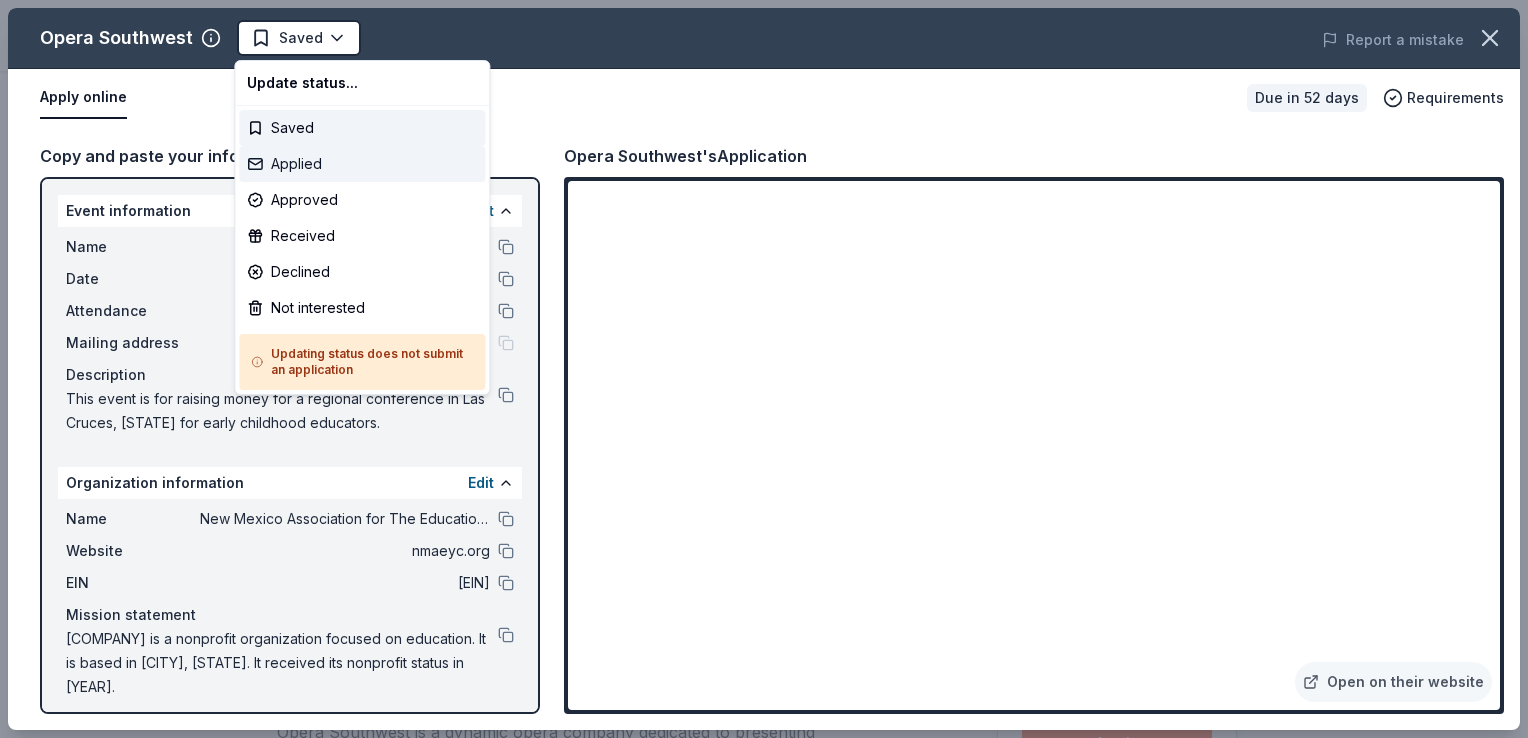 click on "Applied" at bounding box center [362, 164] 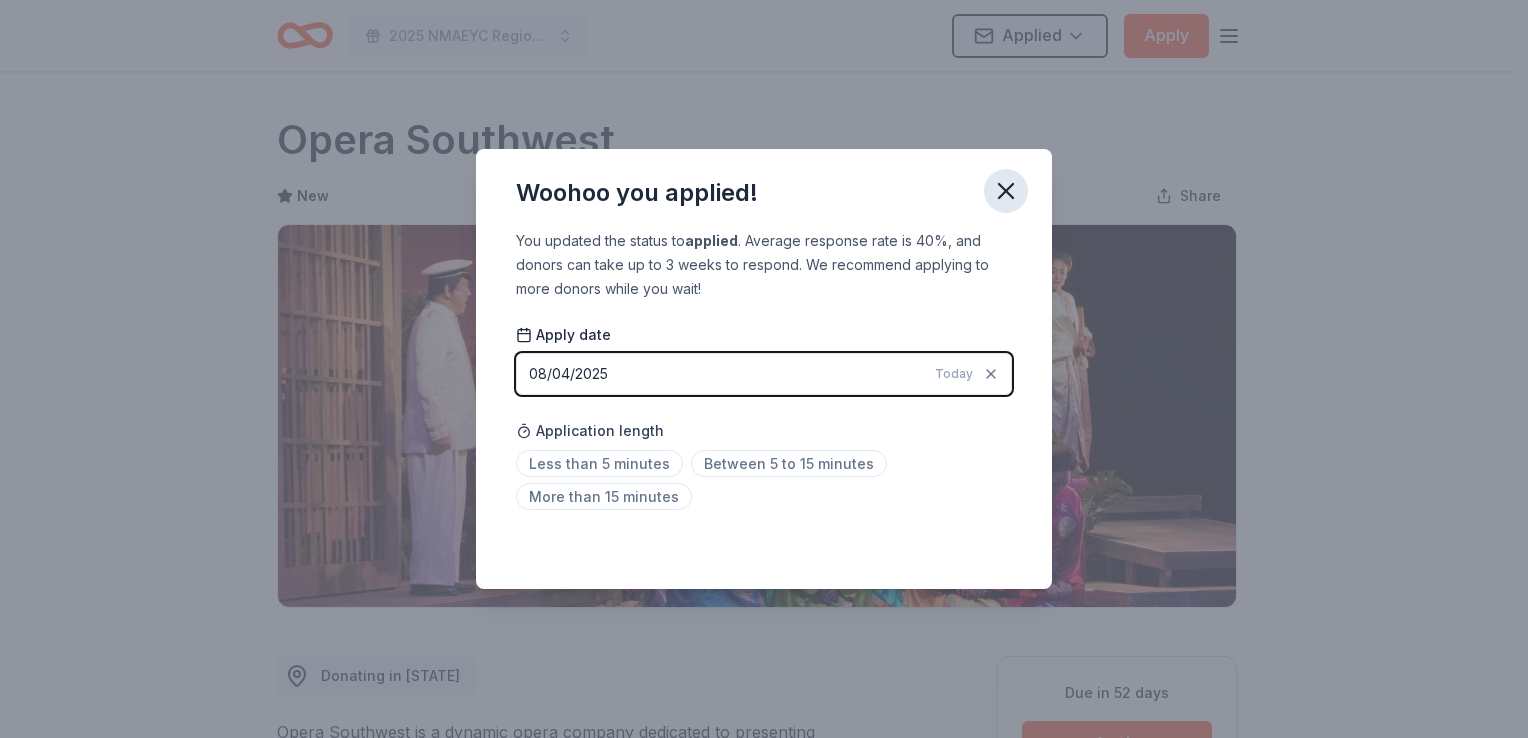 click 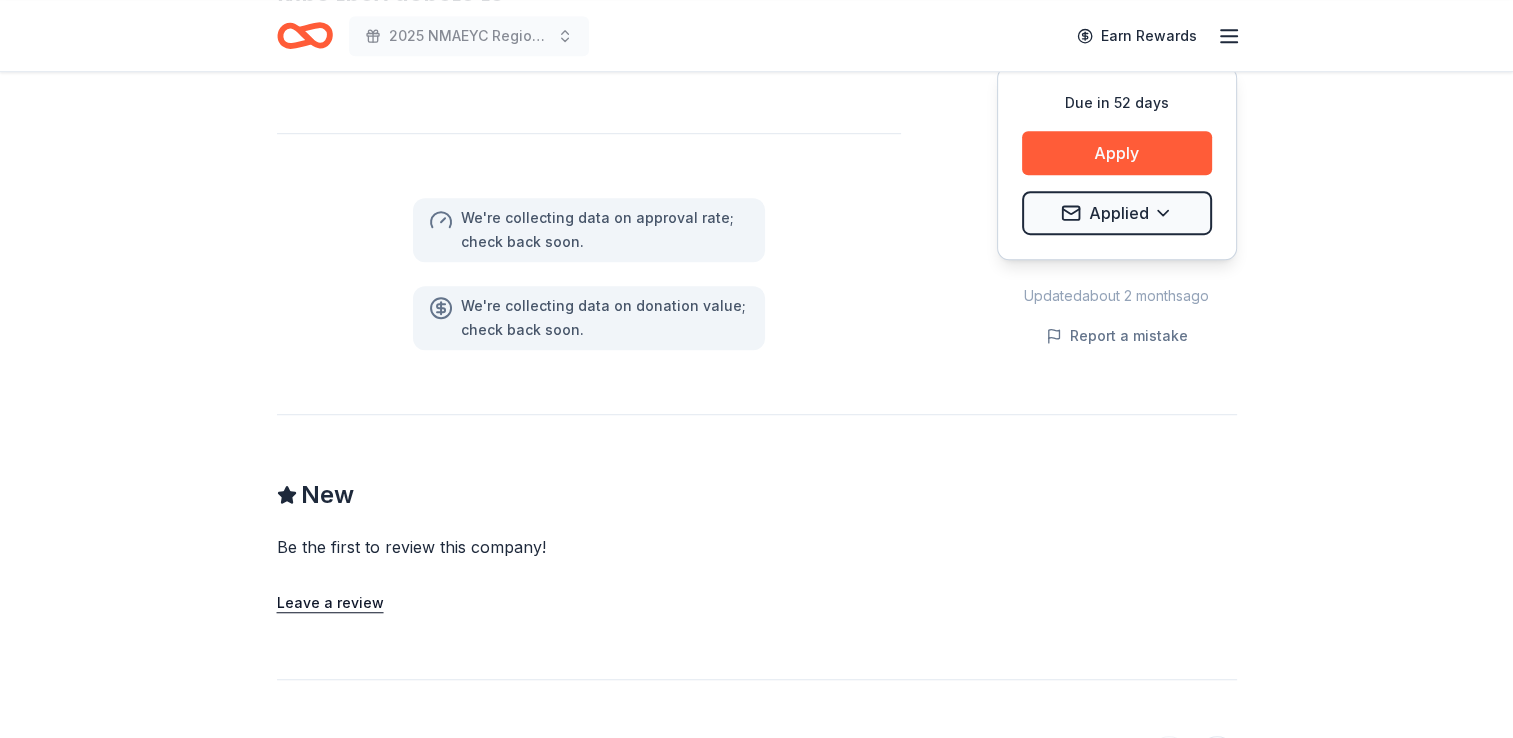 scroll, scrollTop: 0, scrollLeft: 0, axis: both 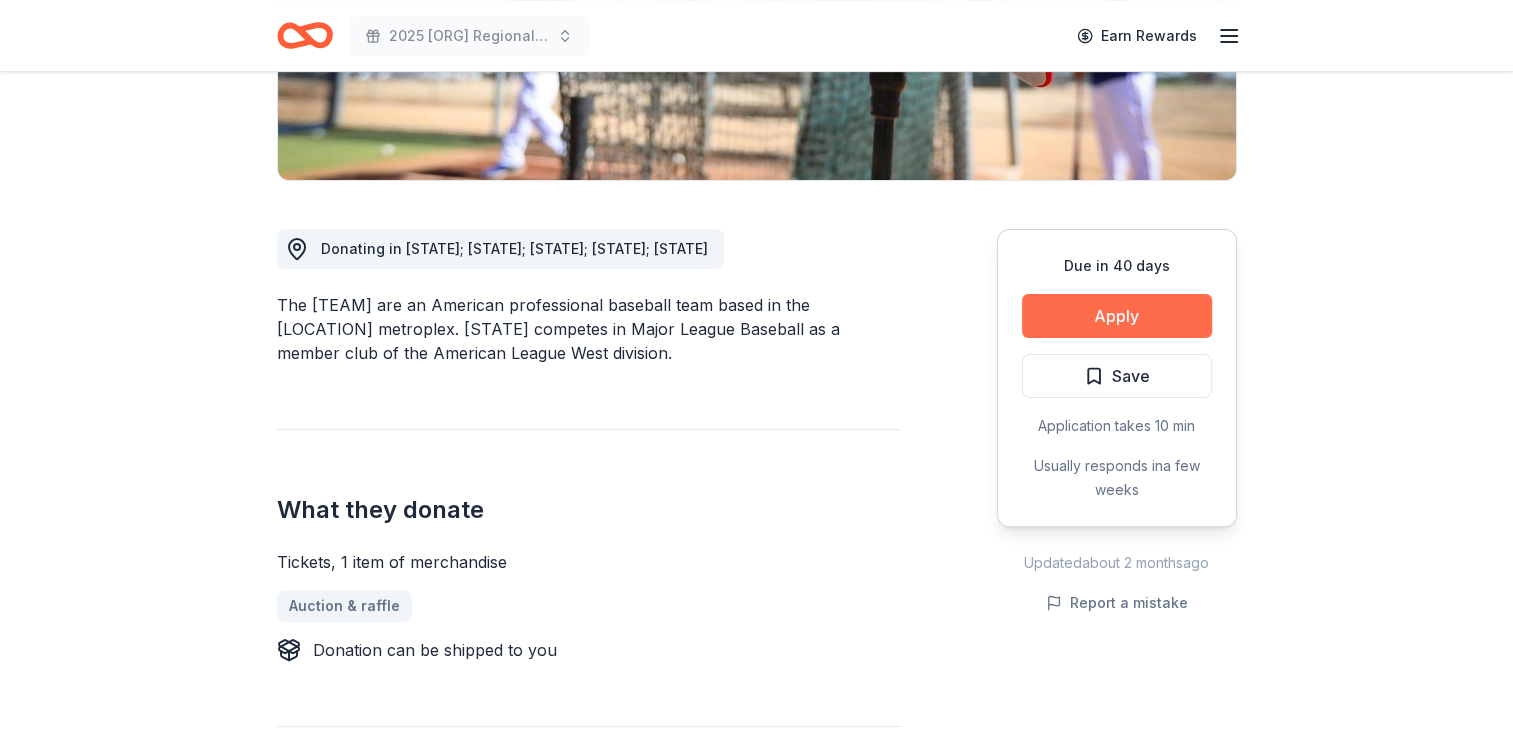 click on "Apply" at bounding box center (1117, 316) 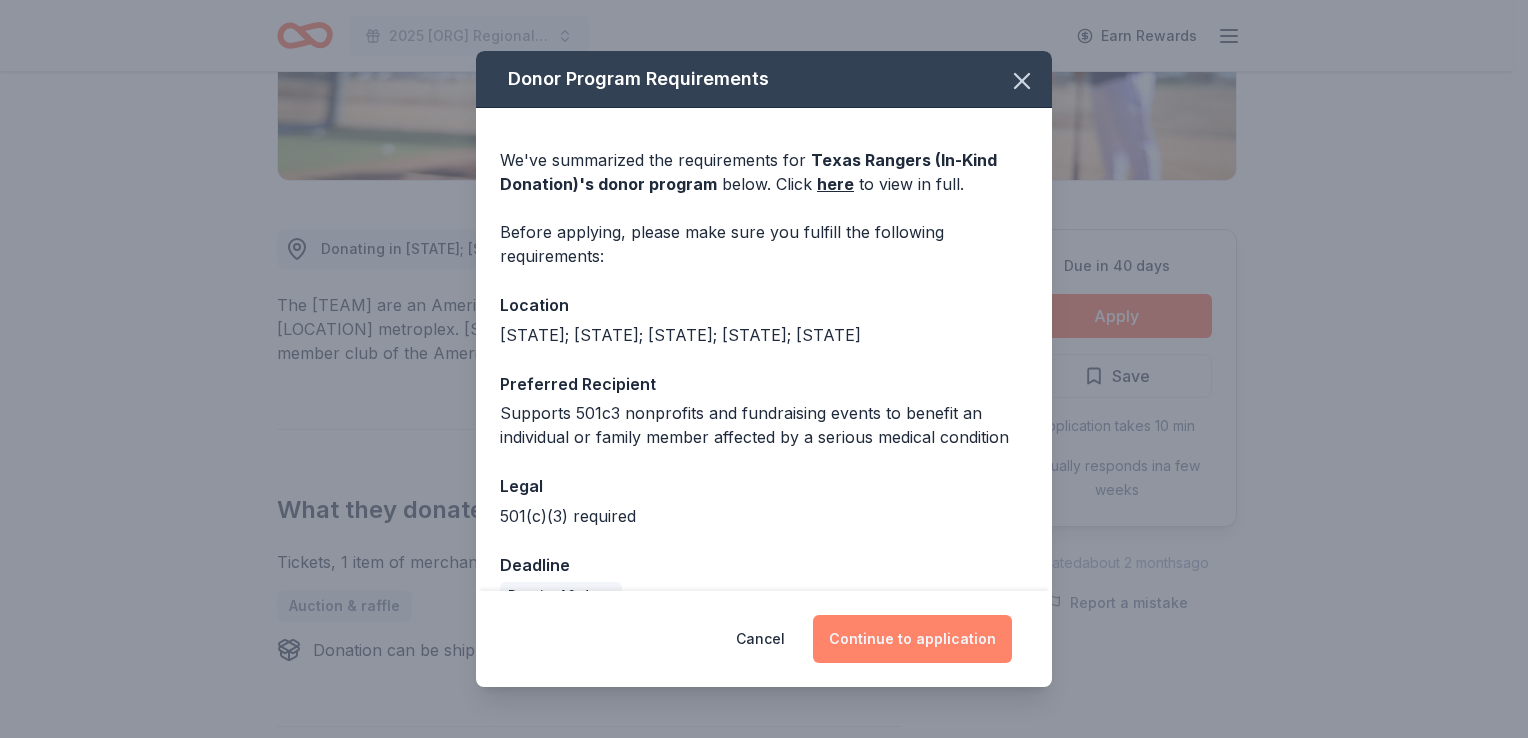 click on "Continue to application" at bounding box center (912, 639) 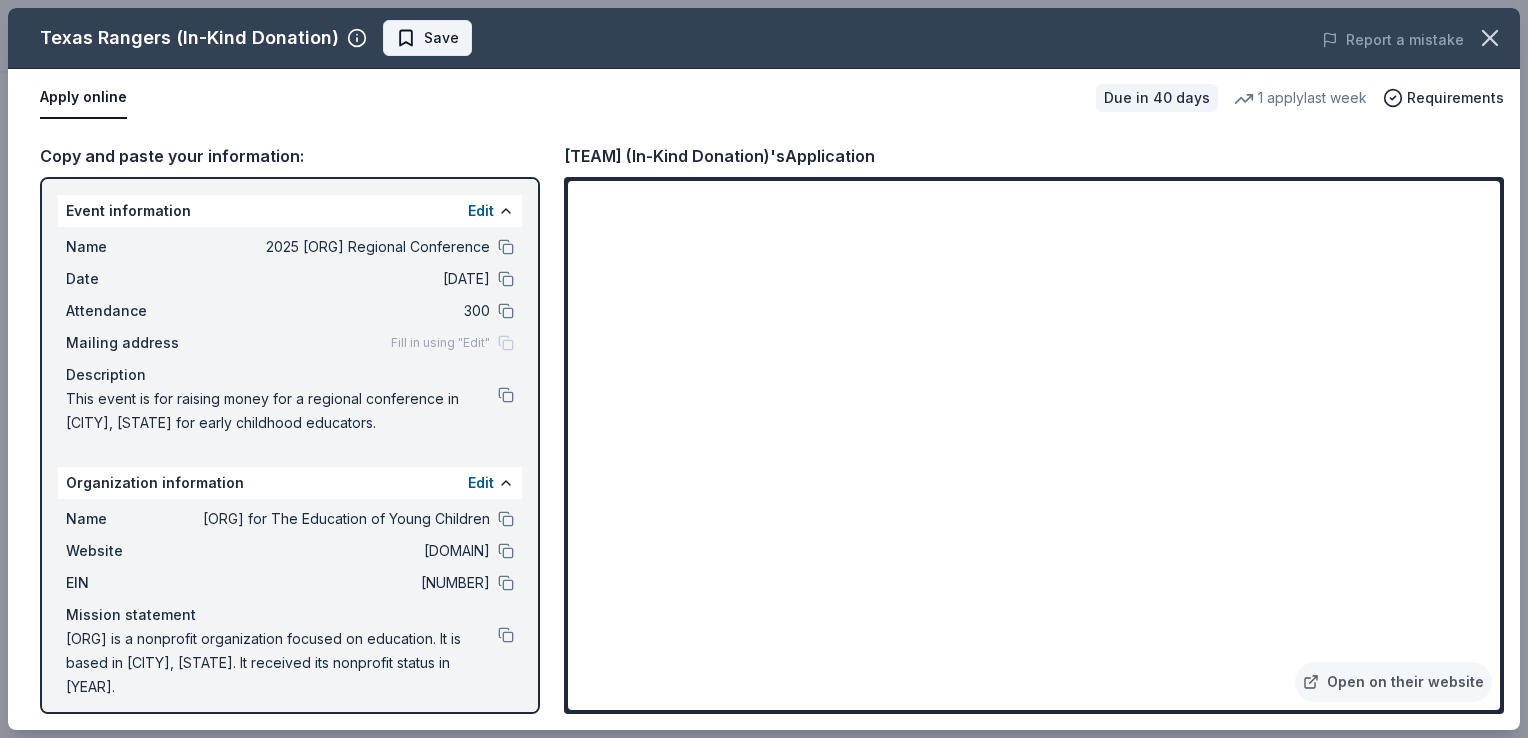 click on "Save" at bounding box center [441, 38] 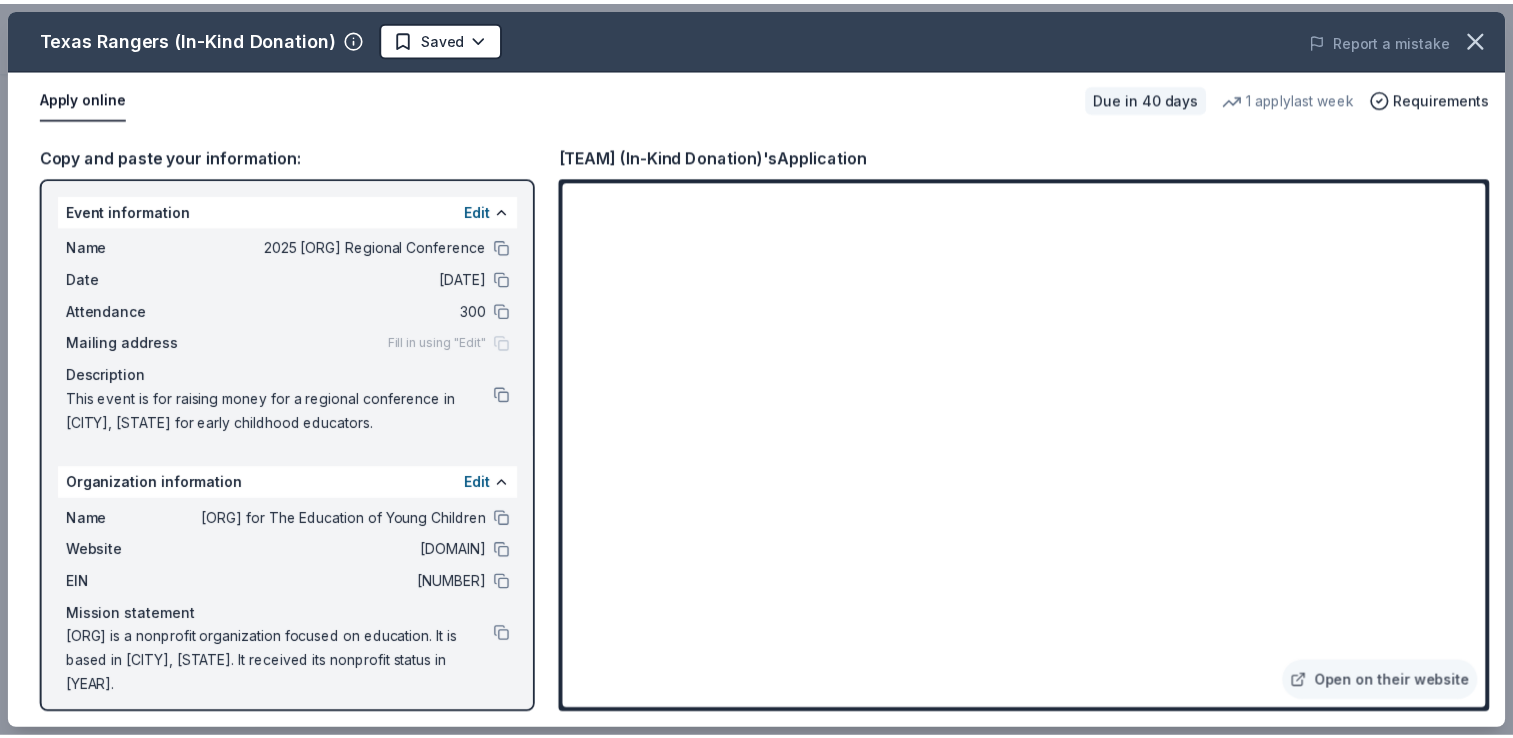 scroll, scrollTop: 0, scrollLeft: 0, axis: both 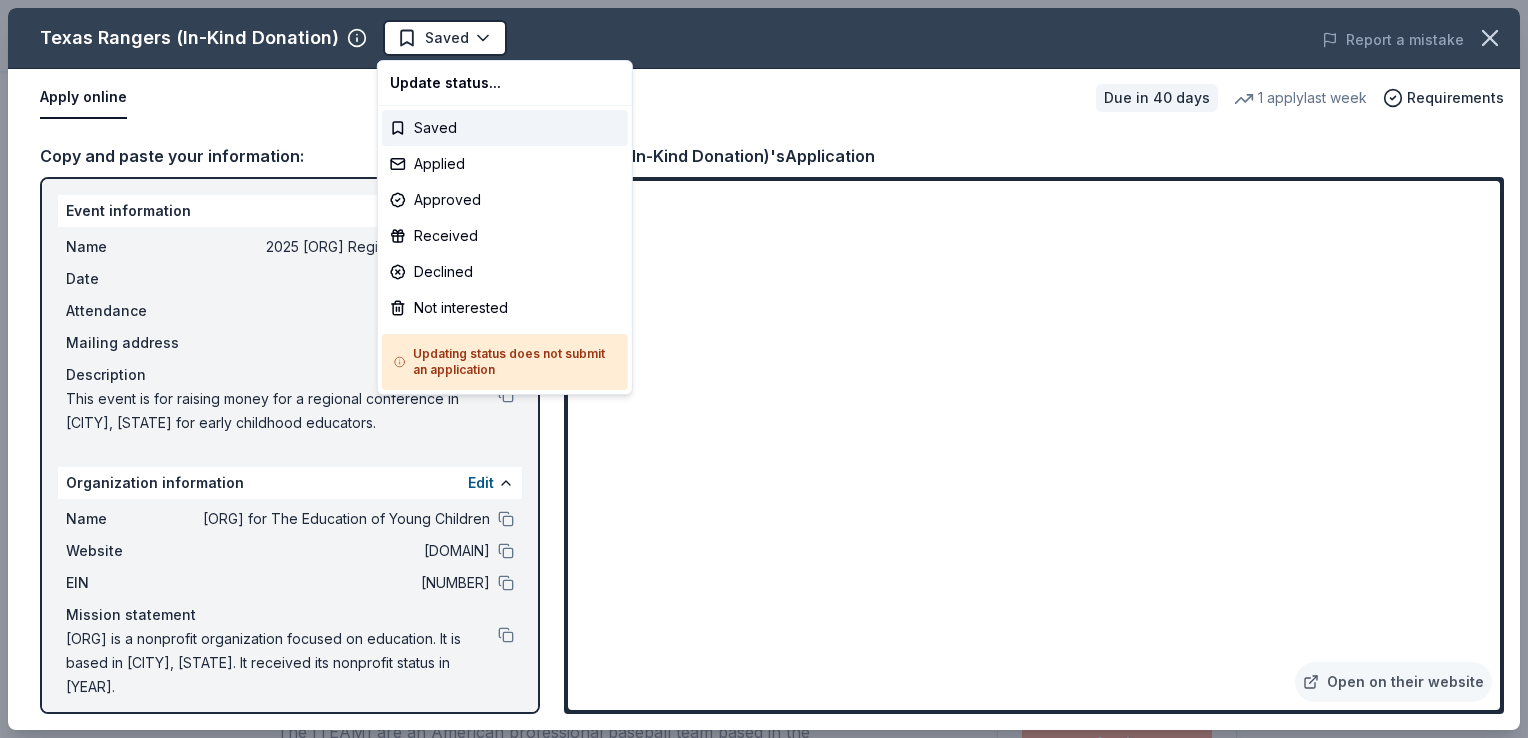 click on "2025 NMAEYC Regional Conference Saved Apply Due in 40 days Share Texas Rangers (In-Kind Donation) New • 2  reviews 1   apply  last week 53% approval rate $ 100 donation value Share Donating in AR; LA; NM; OH; TX The Texas Rangers are an American professional baseball team based in the Dallas–Fort Worth metroplex. Texas competes in Major League Baseball as a member club of the American League West division. What they donate Tickets, 1 item of merchandise Auction & raffle Donation can be shipped to you Who they donate to  Preferred Supports 501c3 nonprofits and fundraising events to benefit an individual or family member affected by a serious medical condition Health 501(c)(3) required Due in 40 days Apply Saved Application takes 10 min Usually responds in  a few weeks Updated  about 2 months  ago Report a mistake 53% approval rate 53 % approved 7 % declined 40 % no response Texas Rangers (In-Kind Donation) is  a generous donor :  $ 100 donation value (average) 78% 18% <1% 4% $0 → $175 $175 → $350 :  2" at bounding box center [756, 369] 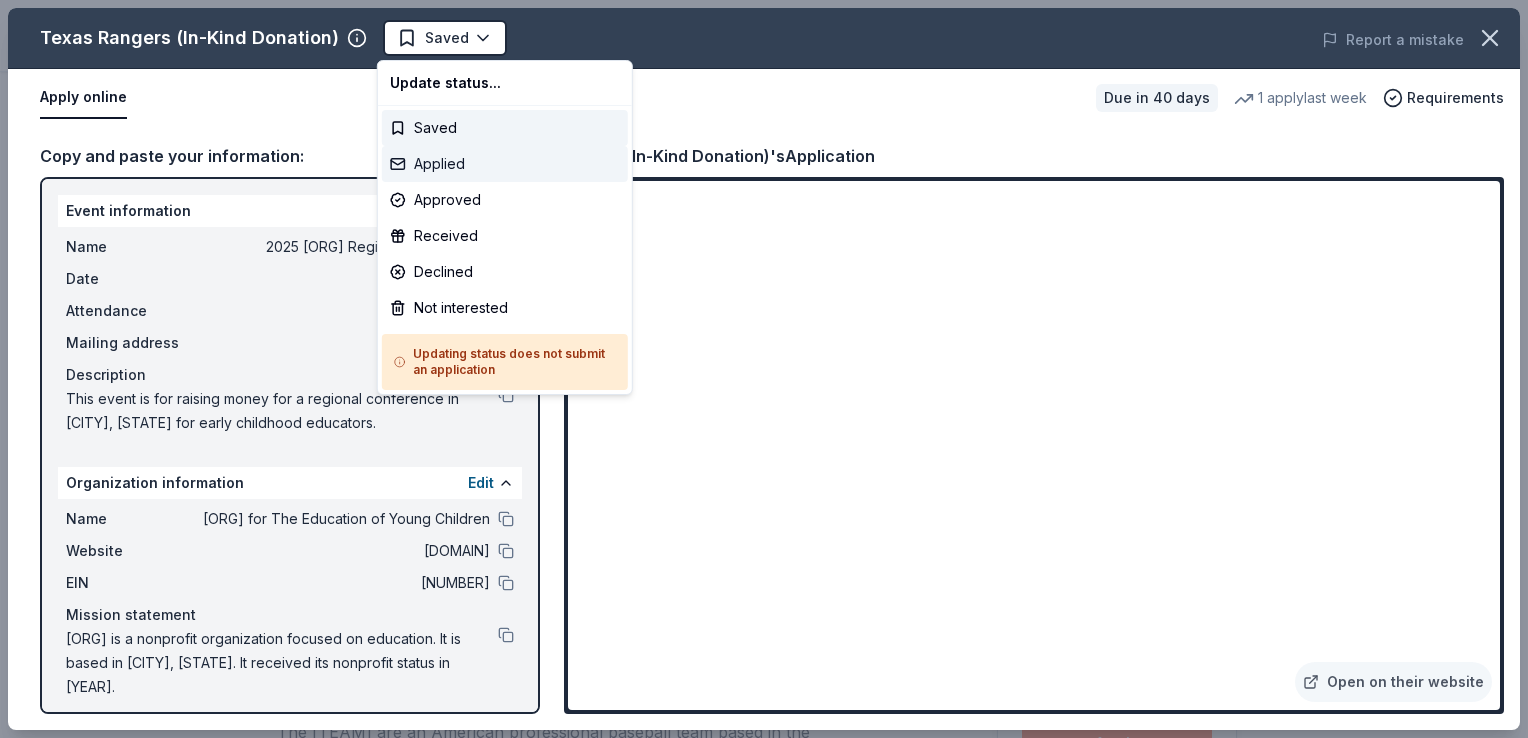 click on "Applied" at bounding box center (505, 164) 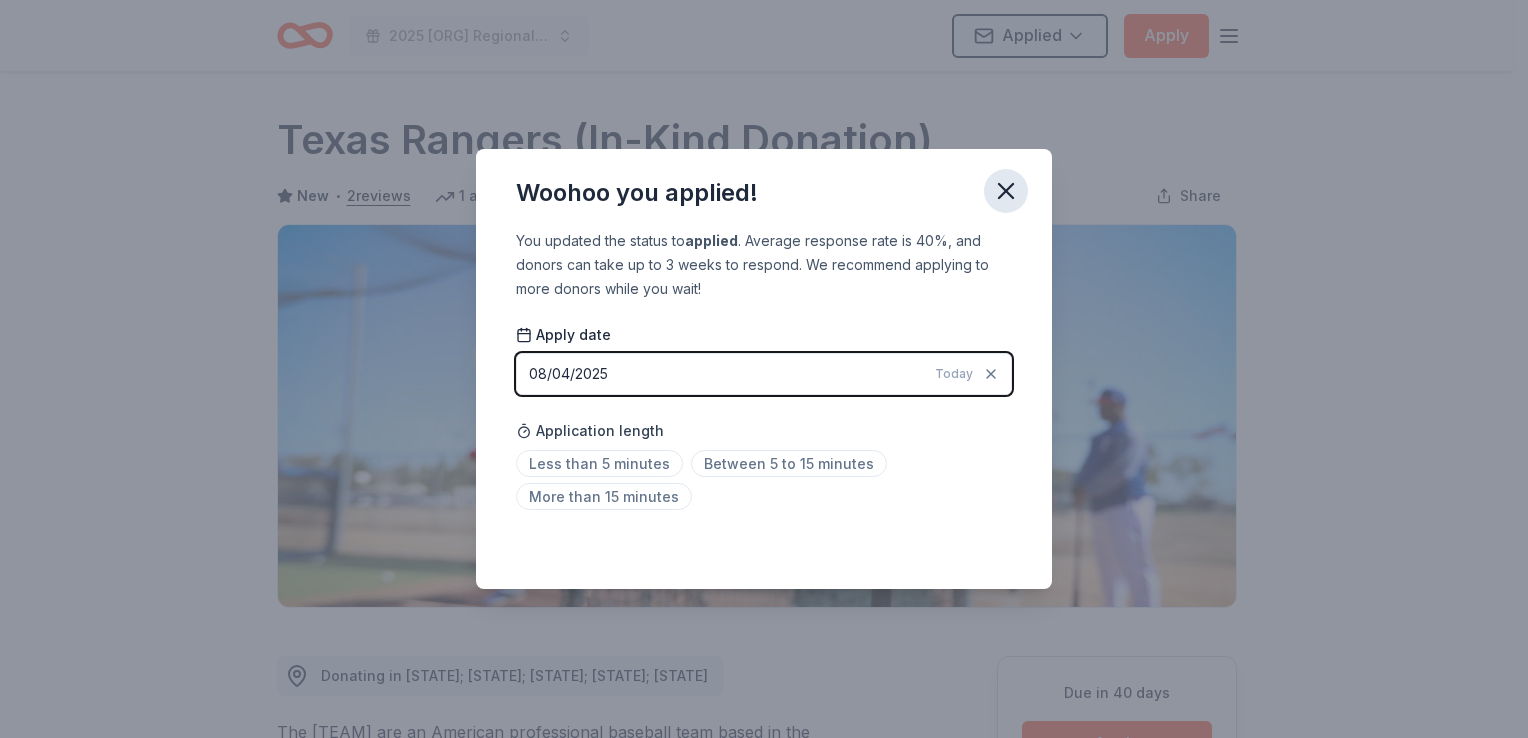 click 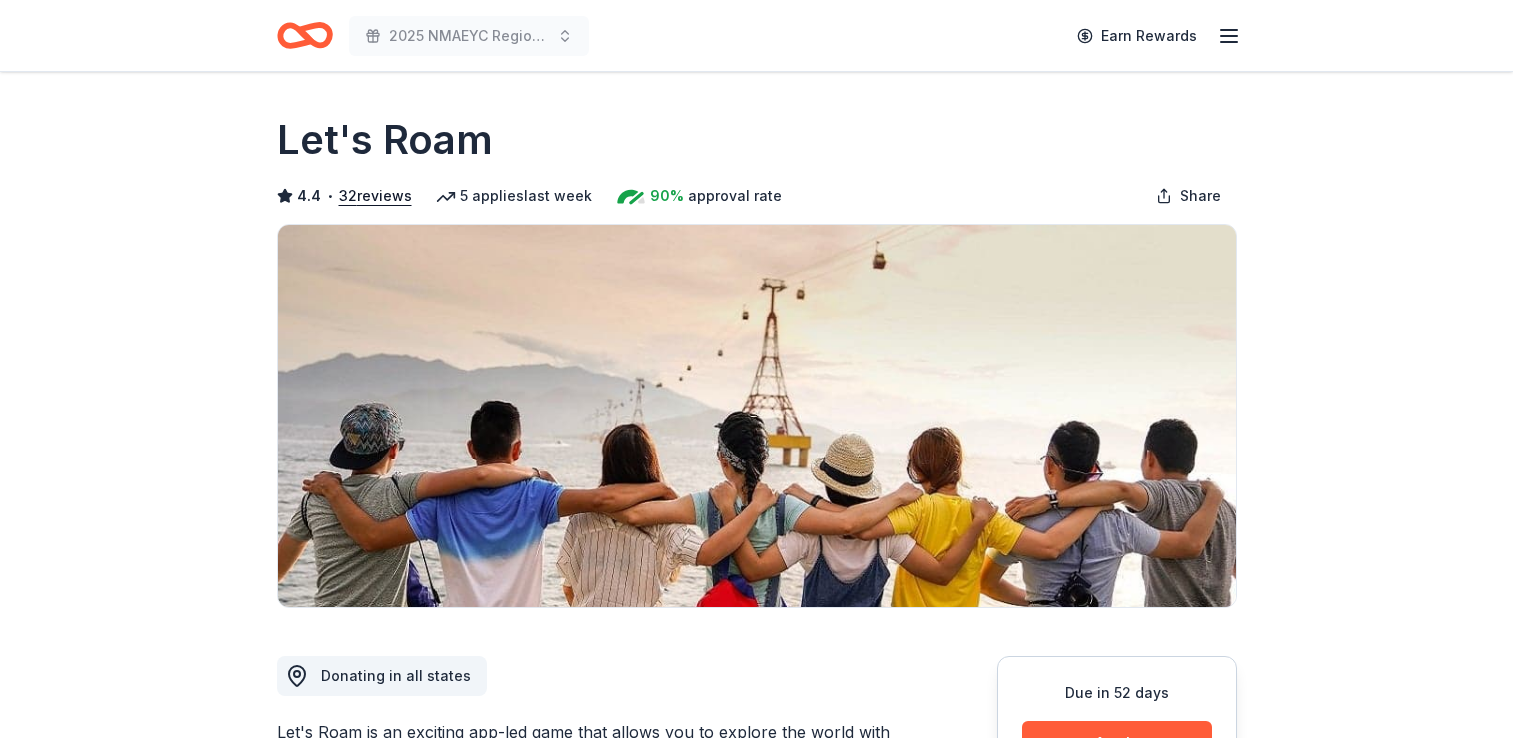 scroll, scrollTop: 0, scrollLeft: 0, axis: both 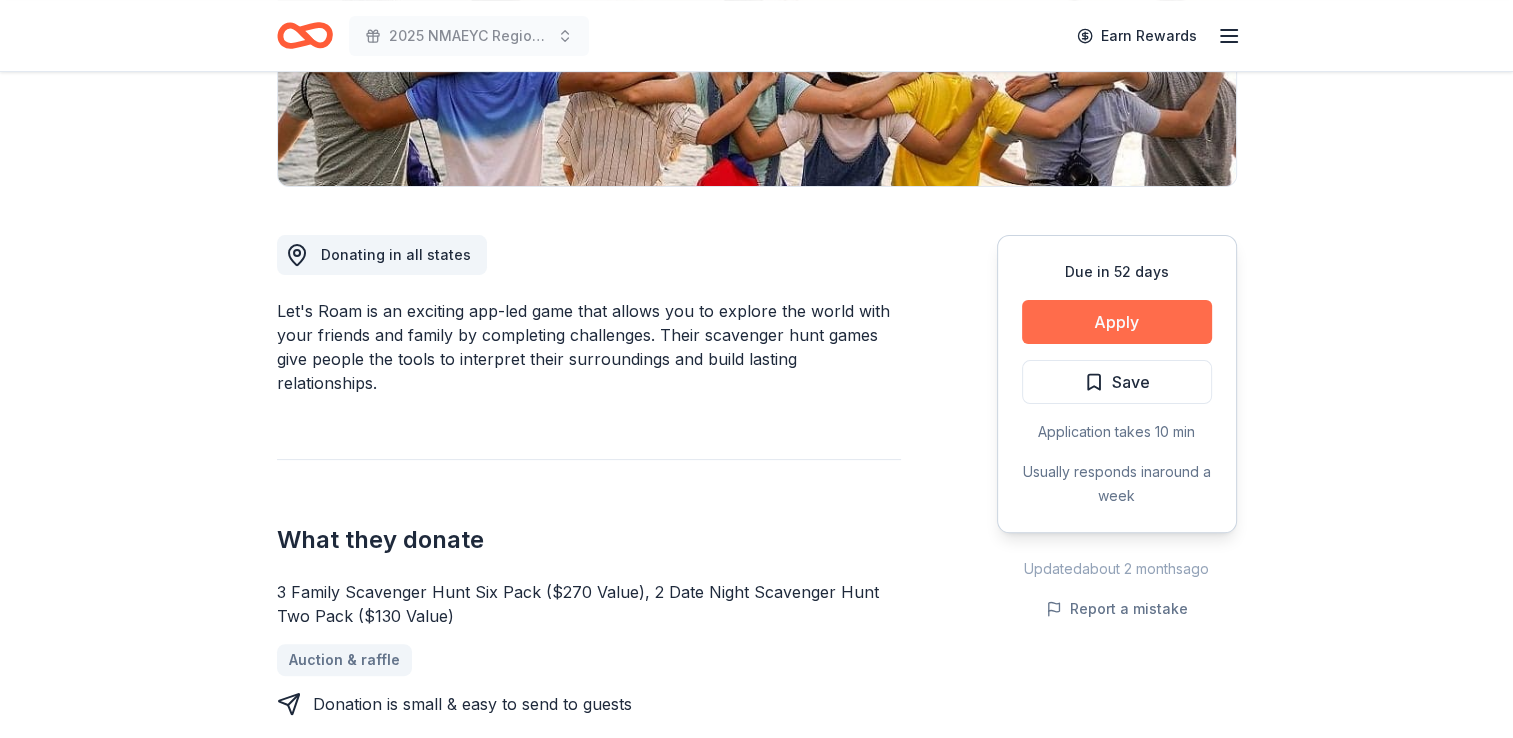 click on "Apply" at bounding box center (1117, 322) 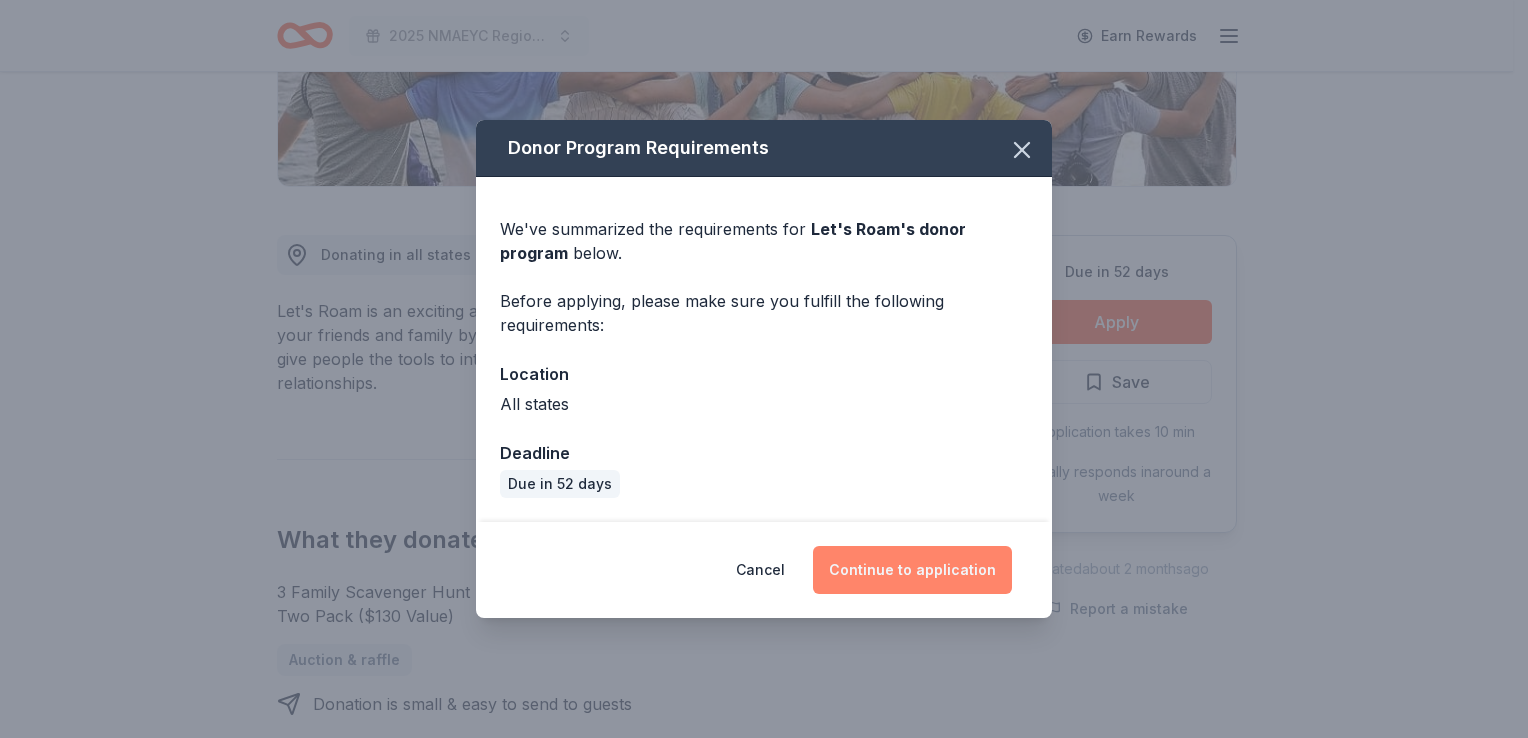 click on "Continue to application" at bounding box center [912, 570] 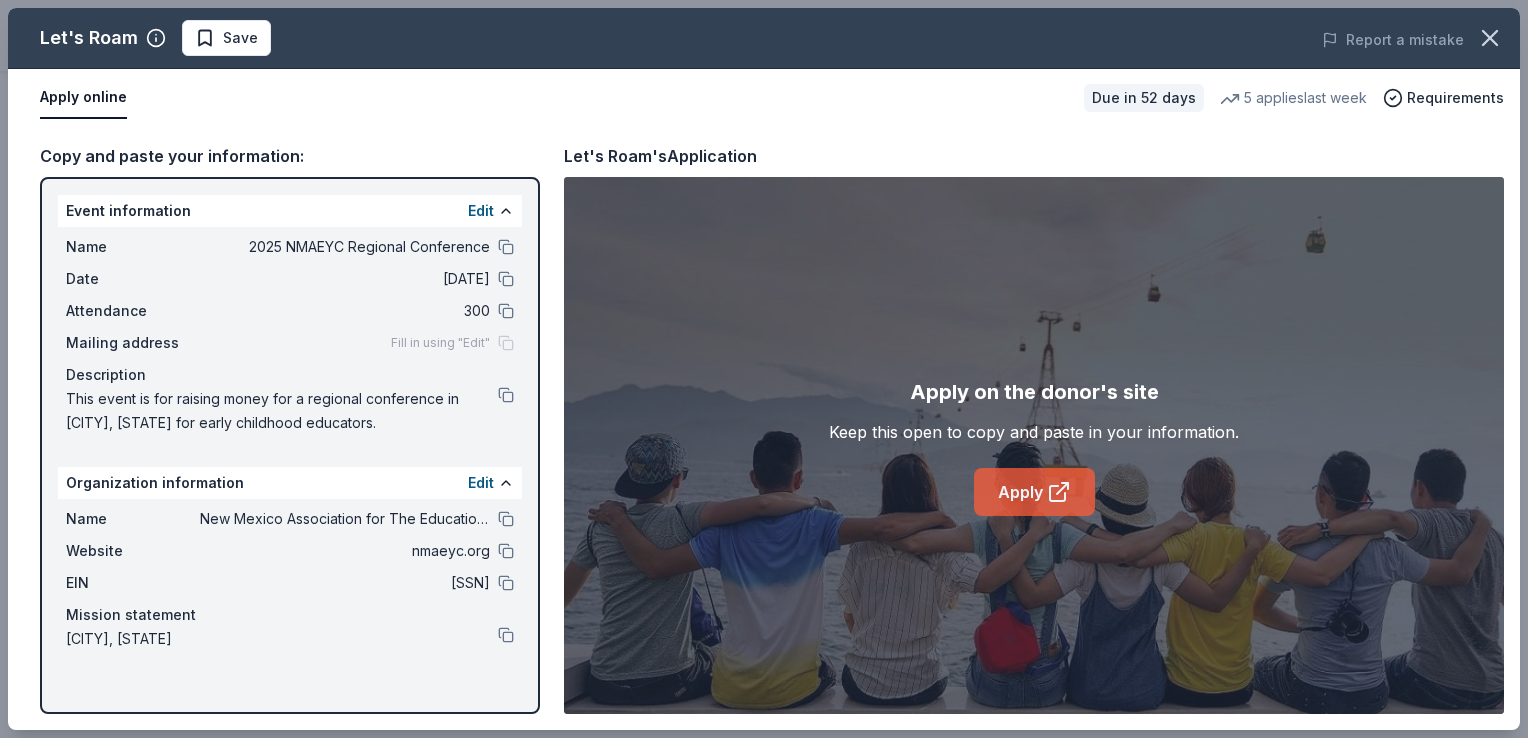 click on "Apply" at bounding box center (1034, 492) 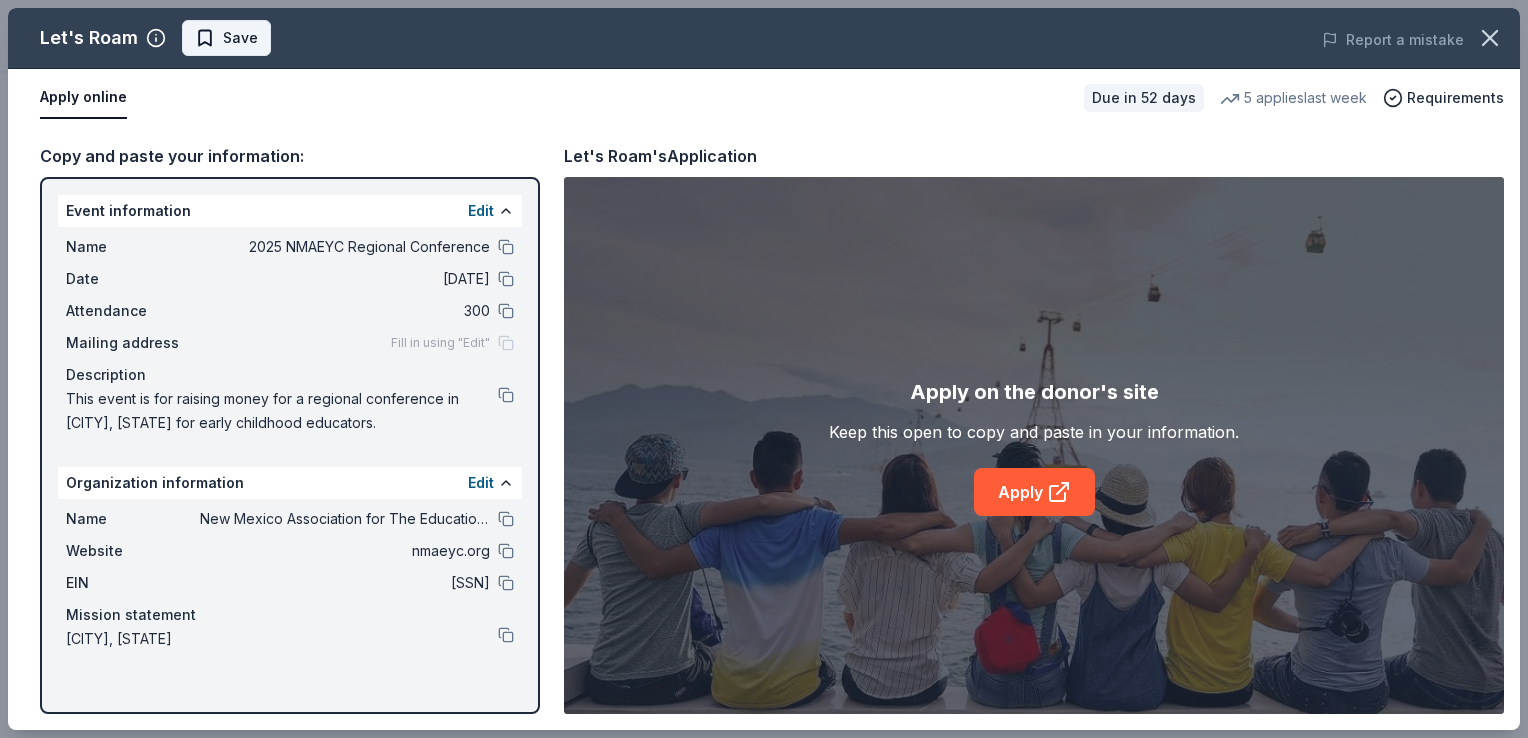 click on "Save" at bounding box center (226, 38) 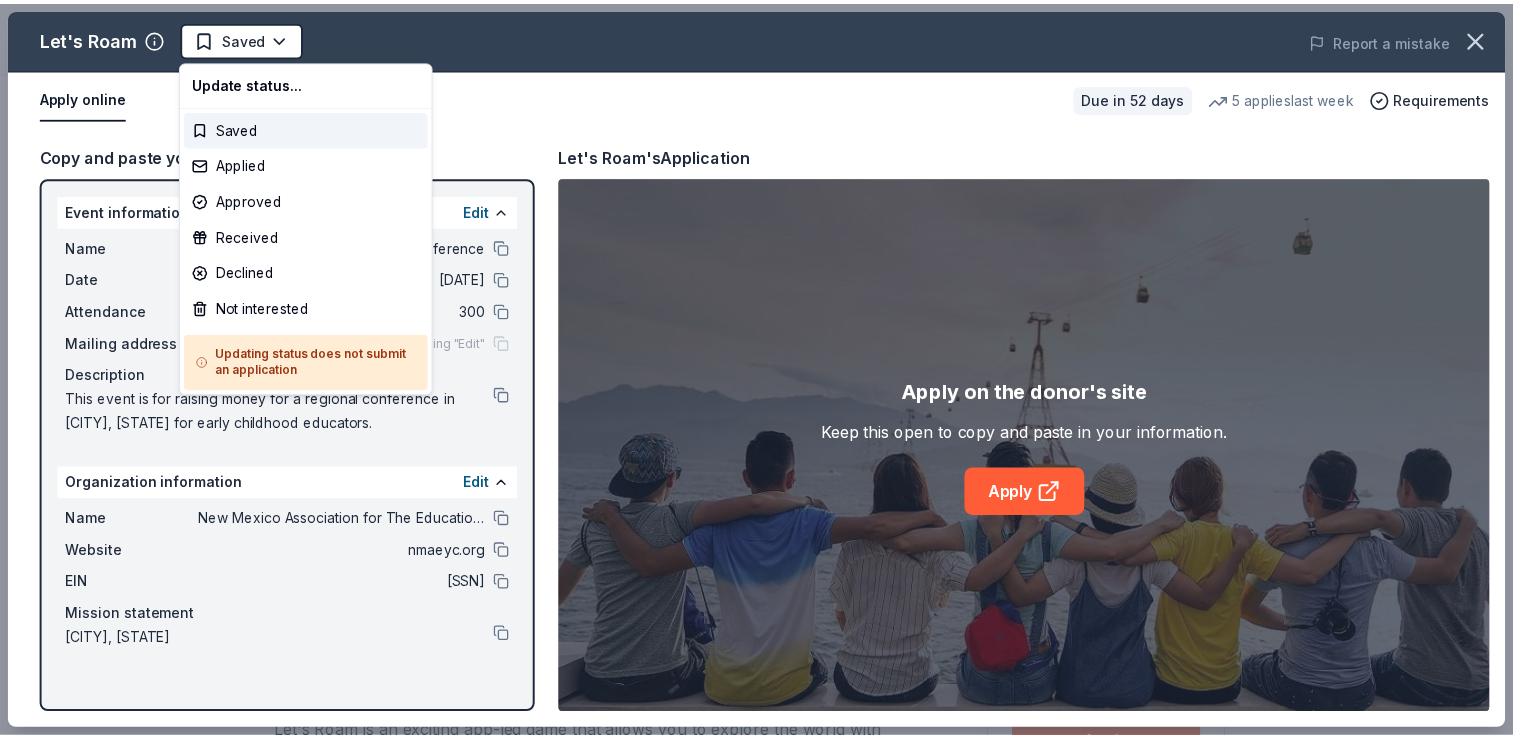 scroll, scrollTop: 0, scrollLeft: 0, axis: both 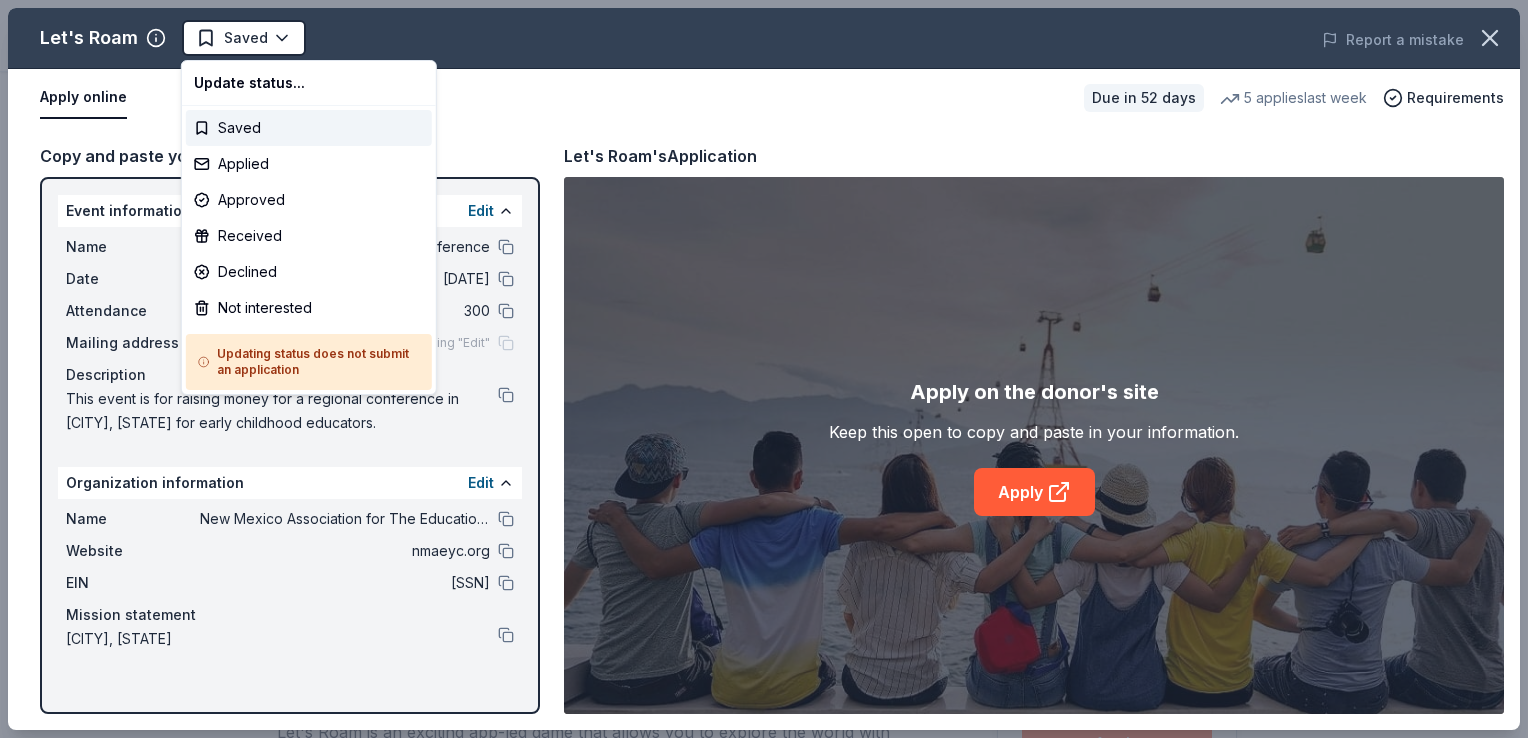 click on "2025 NMAEYC Regional Conference Saved Apply Due in 52 days Share Let's Roam 4.4 • 32  reviews 5   applies  last week 90% approval rate Share Donating in all states Let's Roam is an exciting app-led game that allows you to explore the world with your friends and family by completing challenges. Their scavenger hunt games give people the tools to interpret their surroundings and build lasting relationships. What they donate 3 Family Scavenger Hunt Six Pack ($270 Value), 2 Date Night Scavenger Hunt Two Pack ($130 Value) Auction & raffle Donation is small & easy to send to guests Who they donate to Let's Roam  hasn ' t listed any preferences or eligibility criteria. 90% approval rate 90 % approved 10 % declined 0 % no response Let's Roam is  a generous donor :  they are likely to respond and approve your request if you fit their criteria. We ' re collecting data on   donation value ; check back soon. Due in 52 days Apply Saved Application takes 10 min Usually responds in  around a week Updated  about 2 months 5" at bounding box center [764, 369] 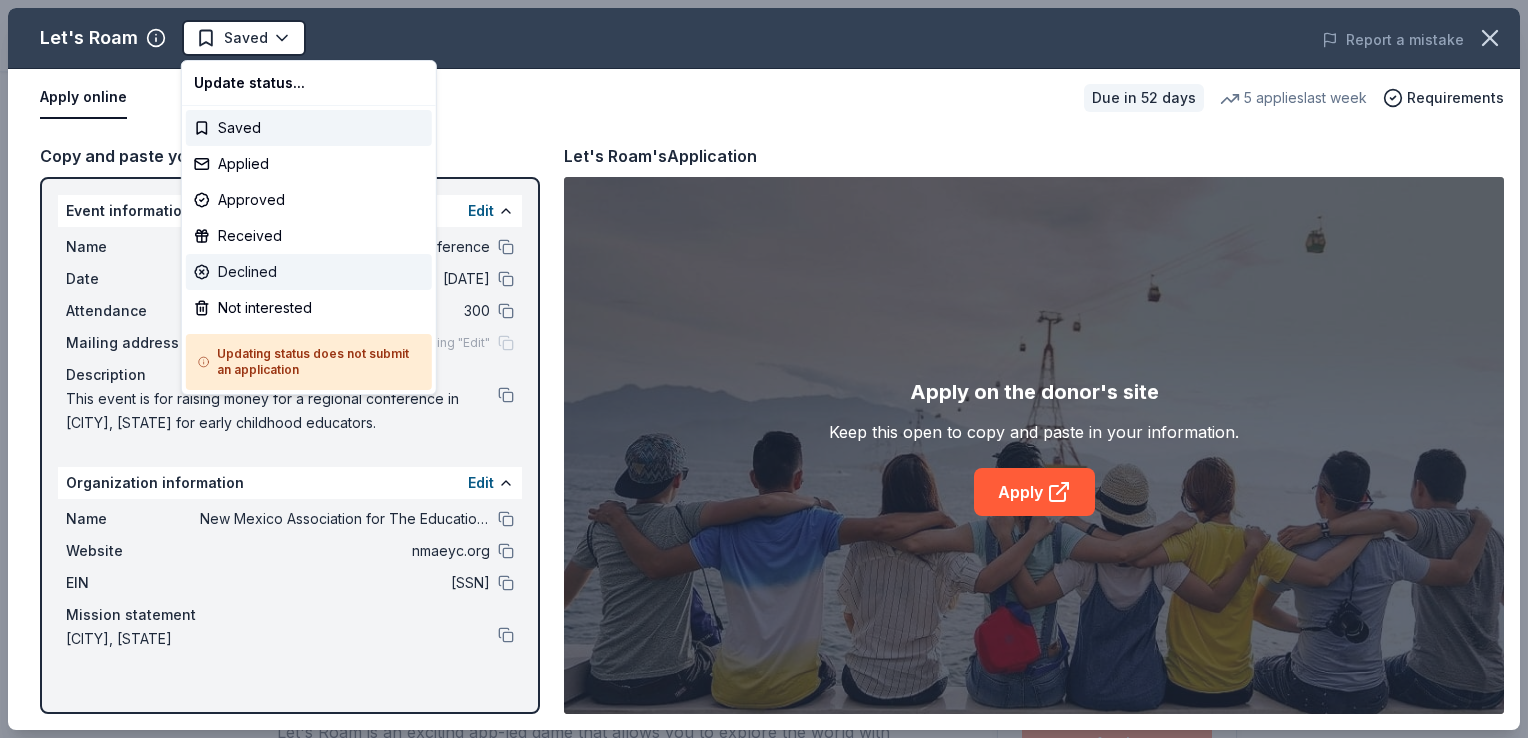 click on "Declined" at bounding box center [309, 272] 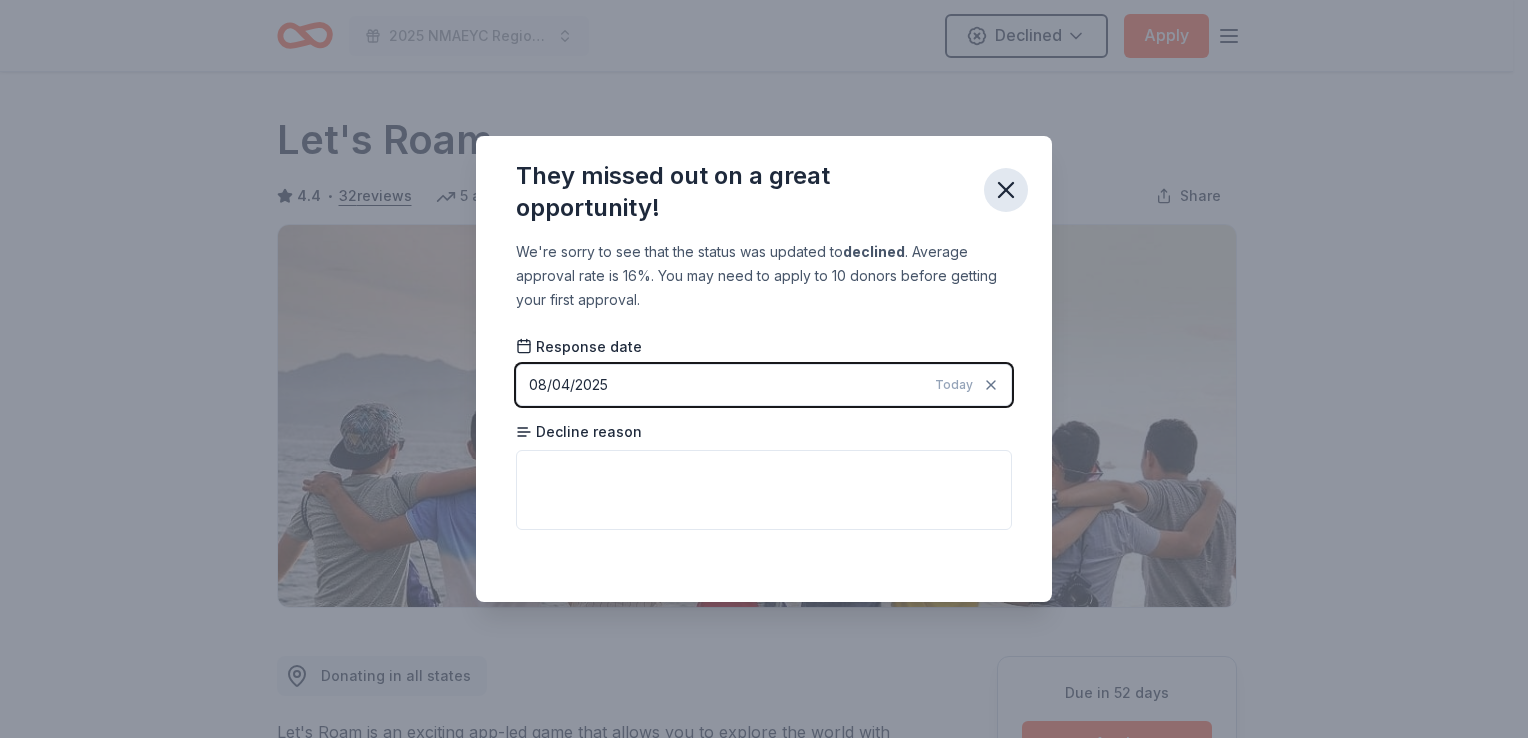 click 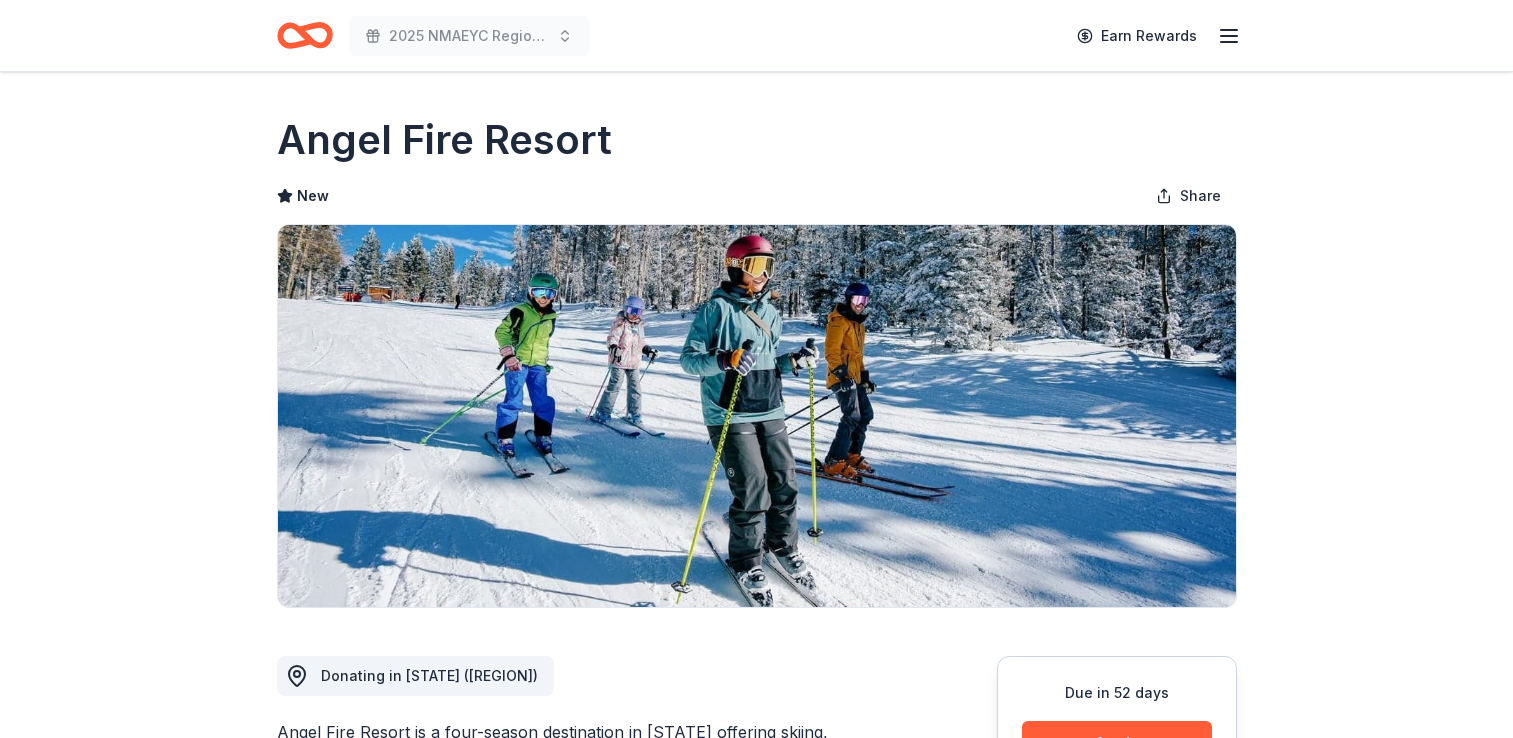 scroll, scrollTop: 0, scrollLeft: 0, axis: both 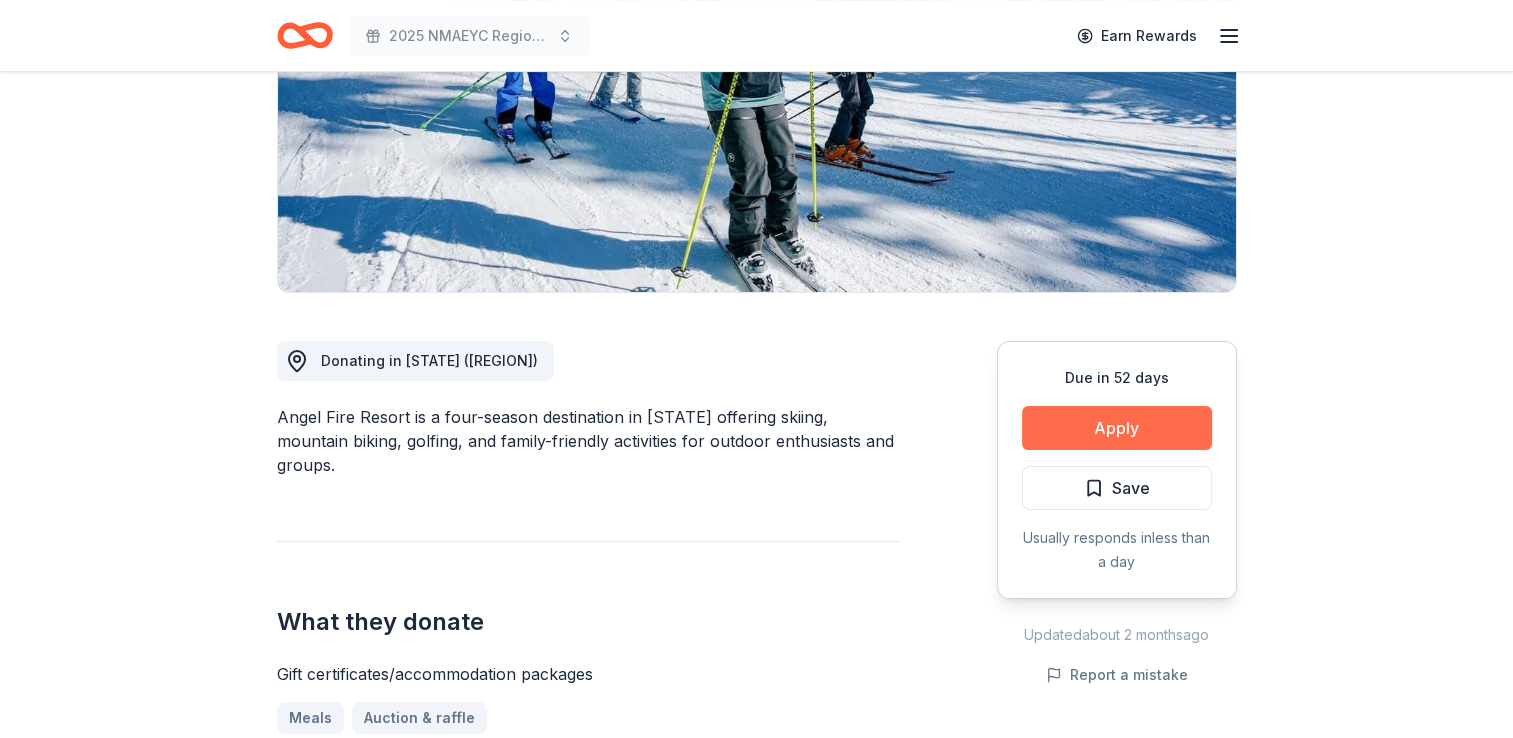 click on "Apply" at bounding box center [1117, 428] 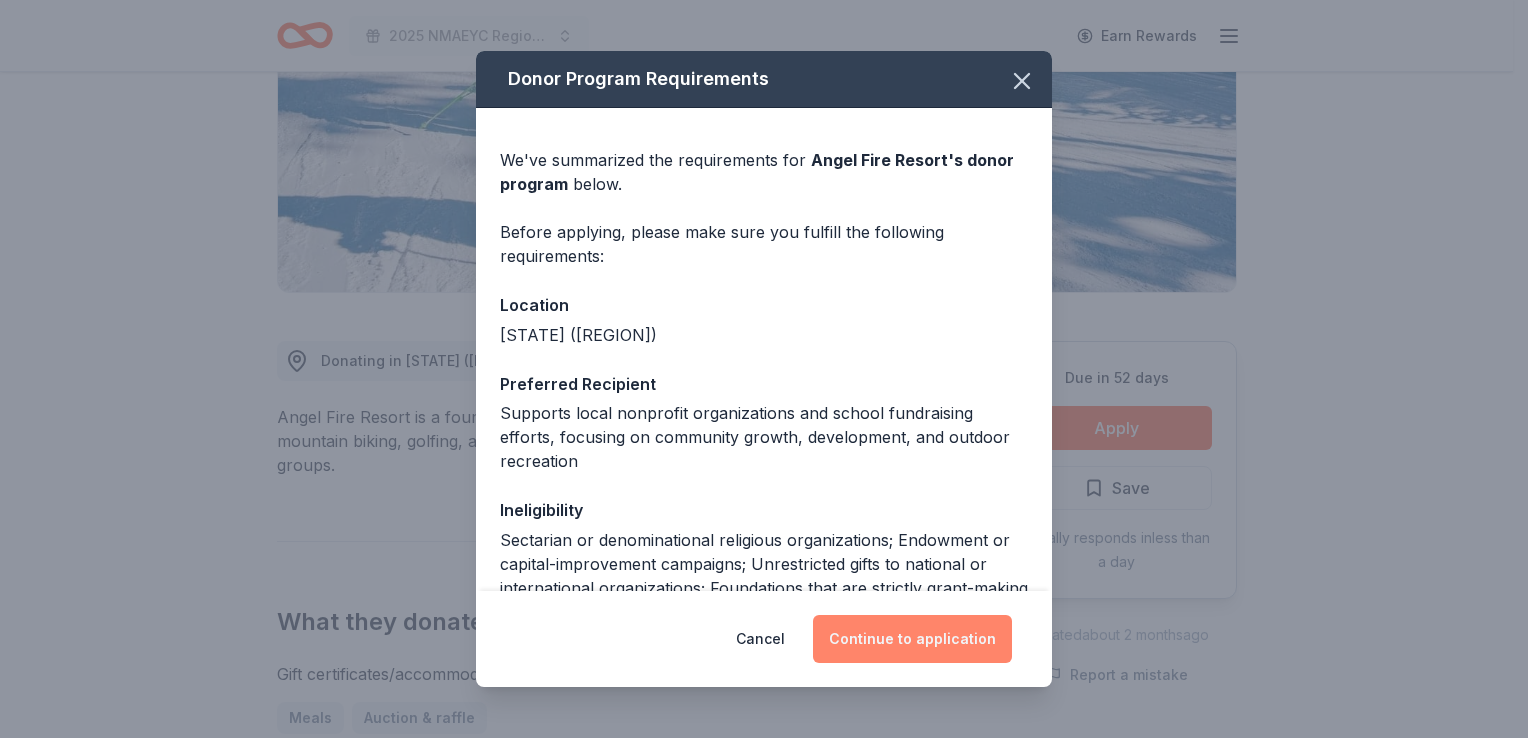 click on "Continue to application" at bounding box center [912, 639] 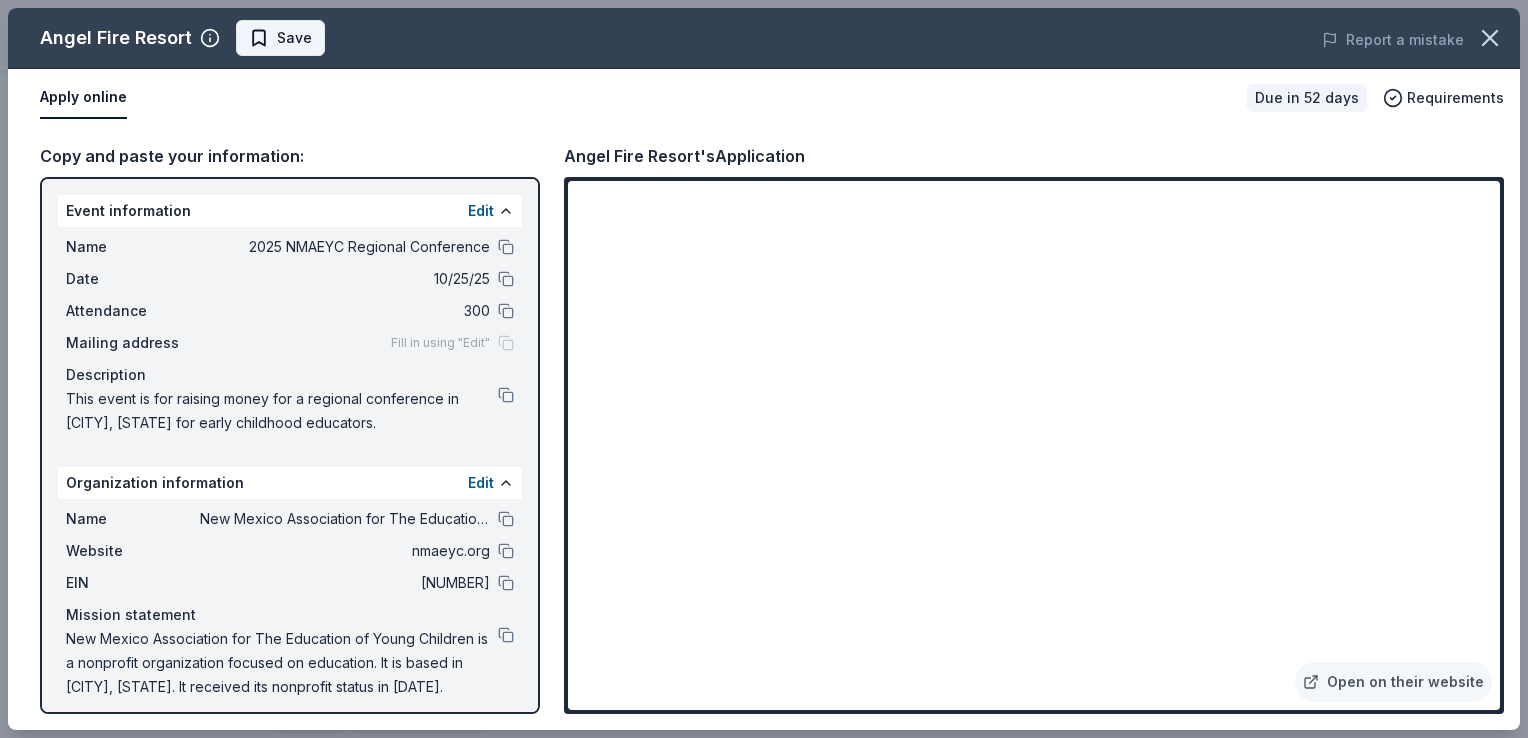 click on "Save" at bounding box center [294, 38] 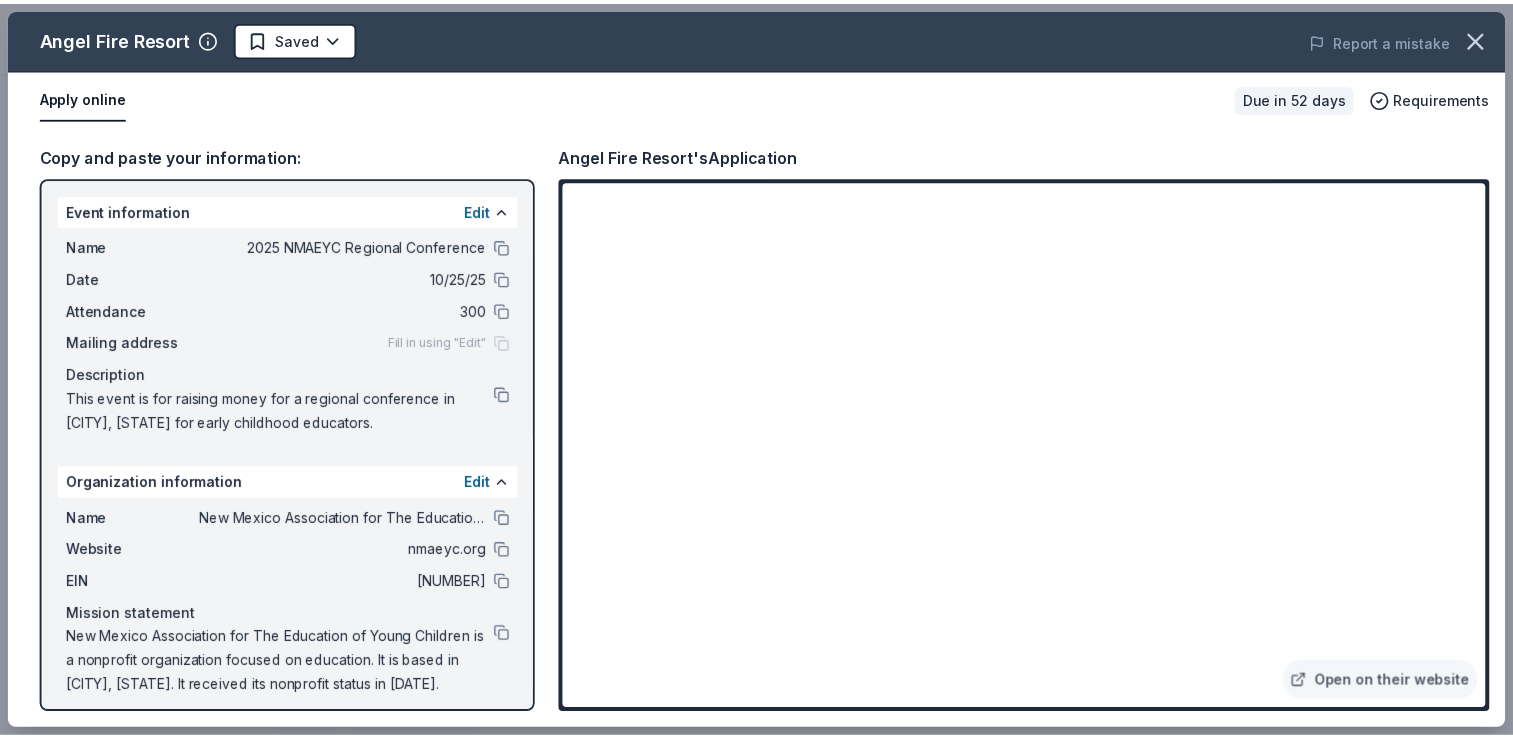 scroll, scrollTop: 0, scrollLeft: 0, axis: both 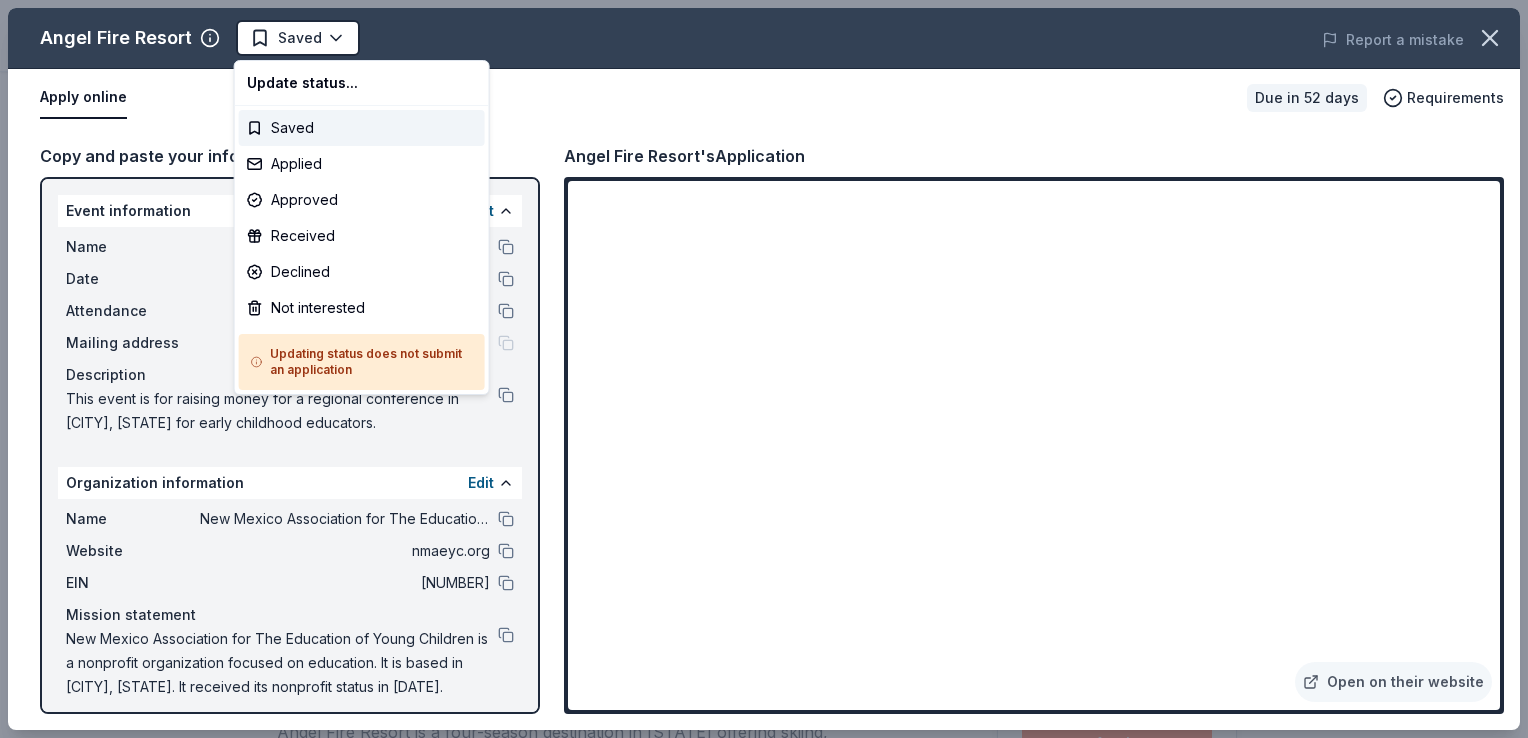 click on "[DATE] NMAEYC Regional Conference Saved Apply Due in [NUMBER] days Share Angel Fire Resort New Share Donating in [STATE] ([REGION]) Angel Fire Resort is a four-season destination in [STATE] offering skiing, mountain biking, golfing, and family-friendly activities for outdoor enthusiasts and groups. What they donate Gift certificates/accommodation packages Meals Auction & raffle Donation is small & easy to send to guests You may receive donations every year Who they donate to Preferred Supports local nonprofit organizations and school fundraising efforts, focusing on community growth, development, and outdoor recreation Education Environment & Sustainability 501(c)(3) preferred Ineligible Religious Schools Individuals Sports Teams We ' re collecting data on approval rate ; check back soon. We ' re collecting data on donation value ; check back soon. Due in [NUMBER] days Apply Saved Usually responds in less than a day Updated about [NUMBER] months ago Report a mistake New Leave a review Similar donors" at bounding box center (764, 369) 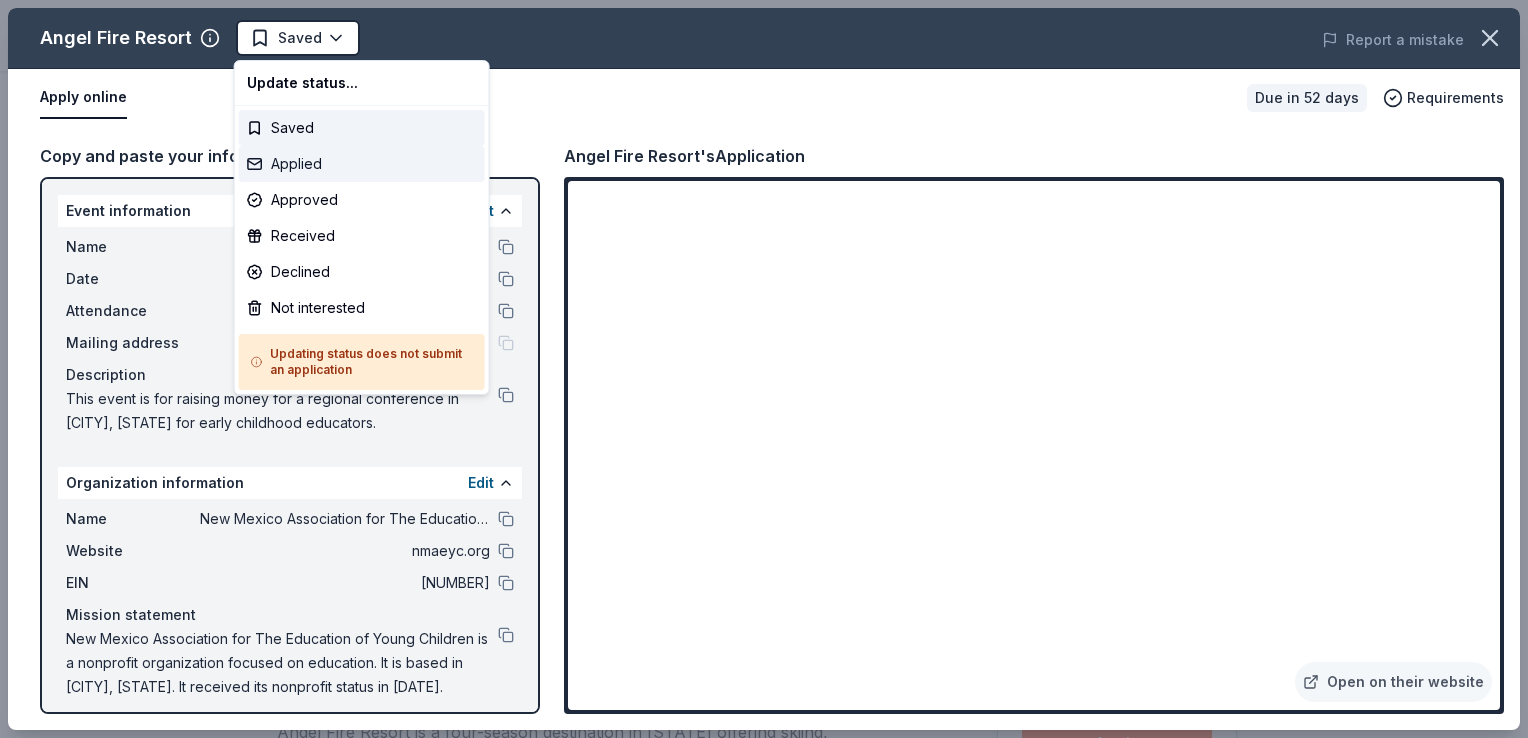 click on "Applied" at bounding box center [362, 164] 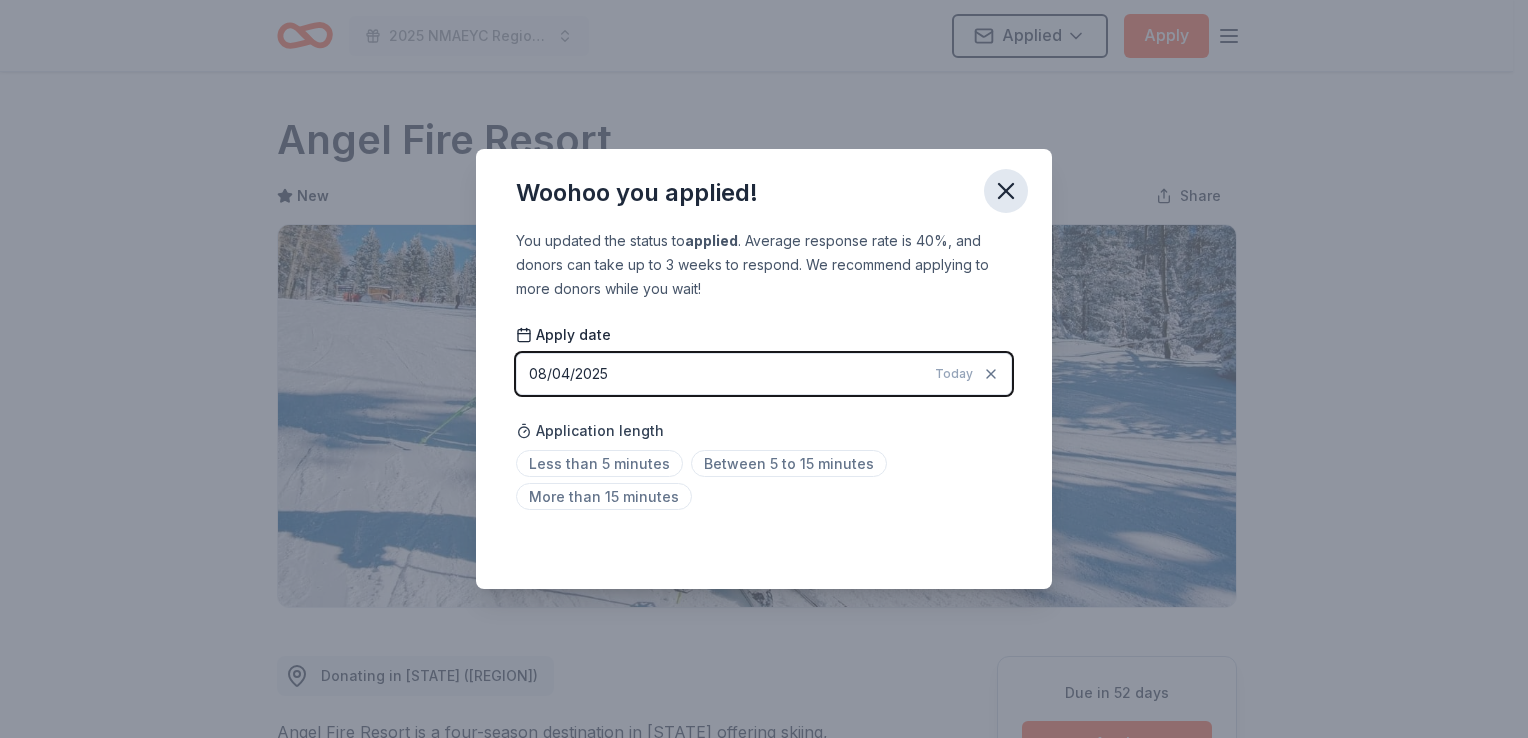 click 